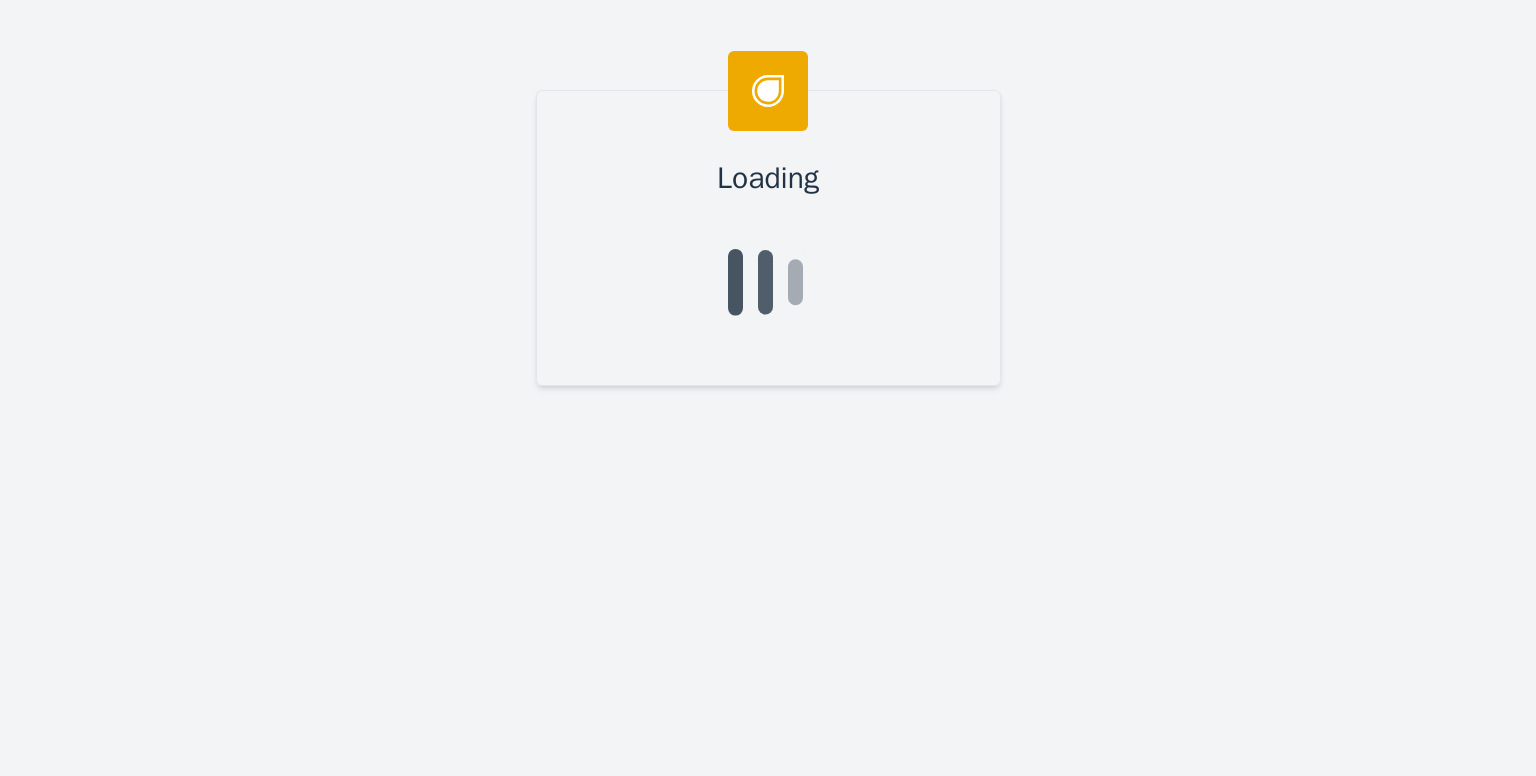 scroll, scrollTop: 0, scrollLeft: 0, axis: both 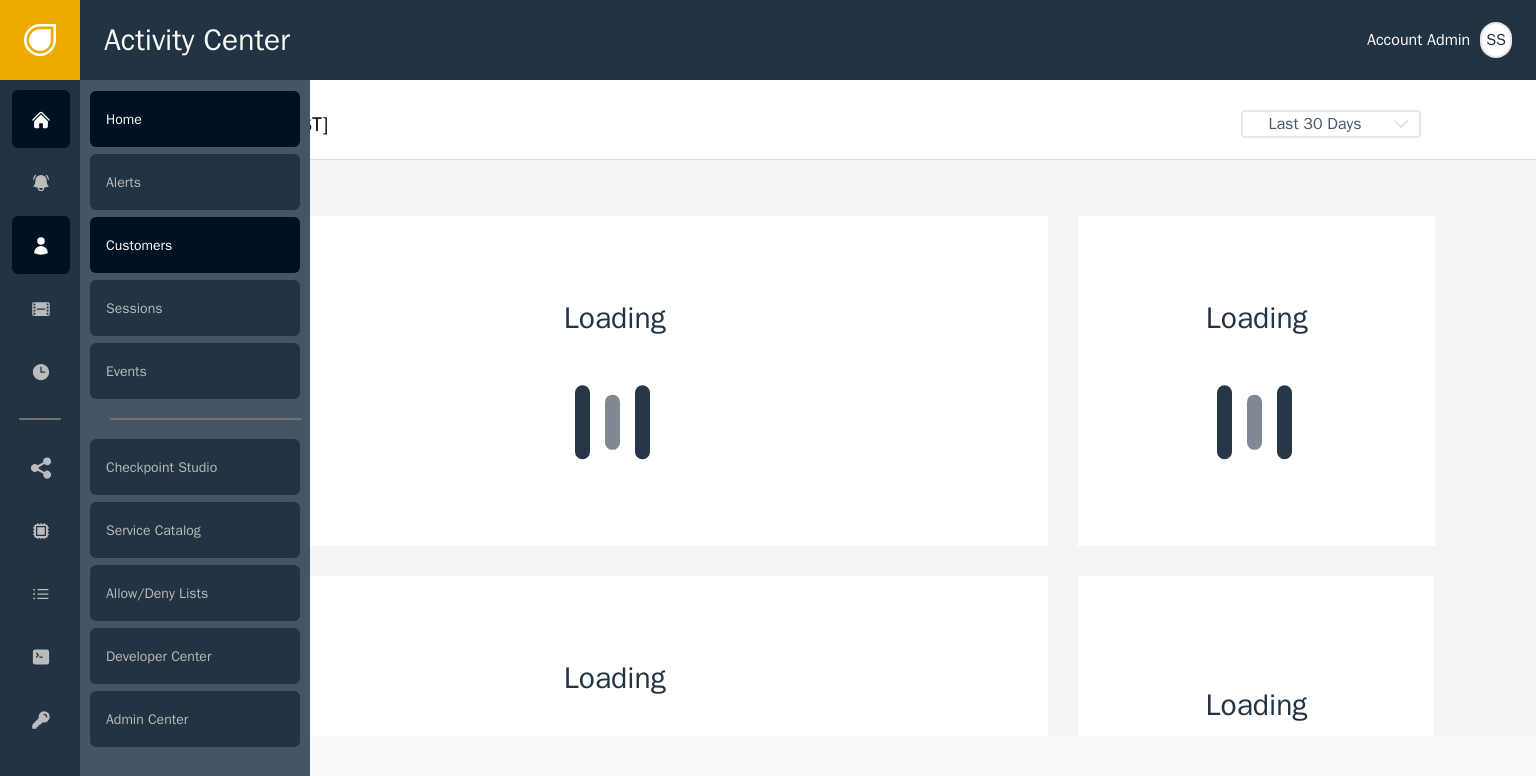 click on "Customers" at bounding box center [195, 245] 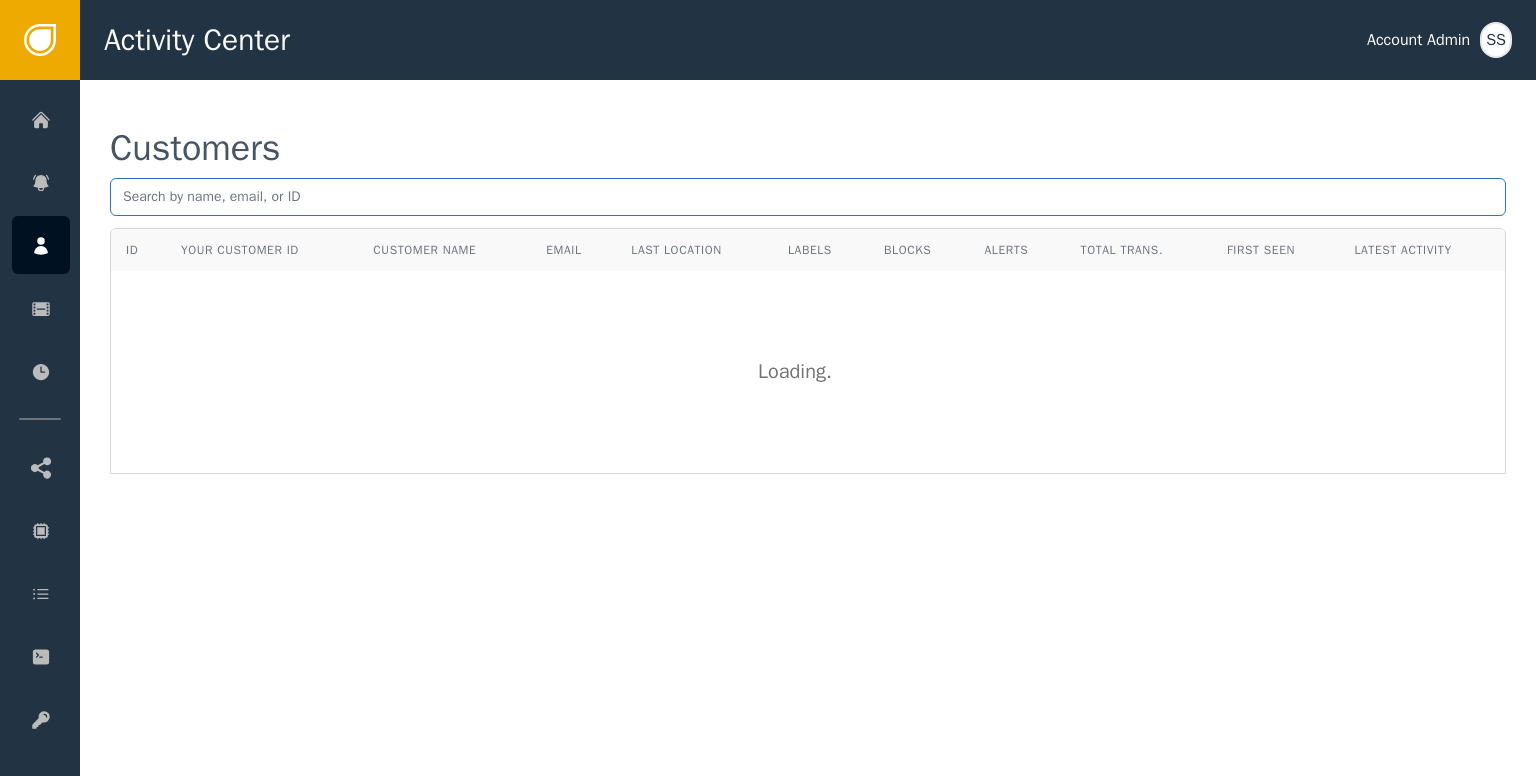 click at bounding box center [808, 197] 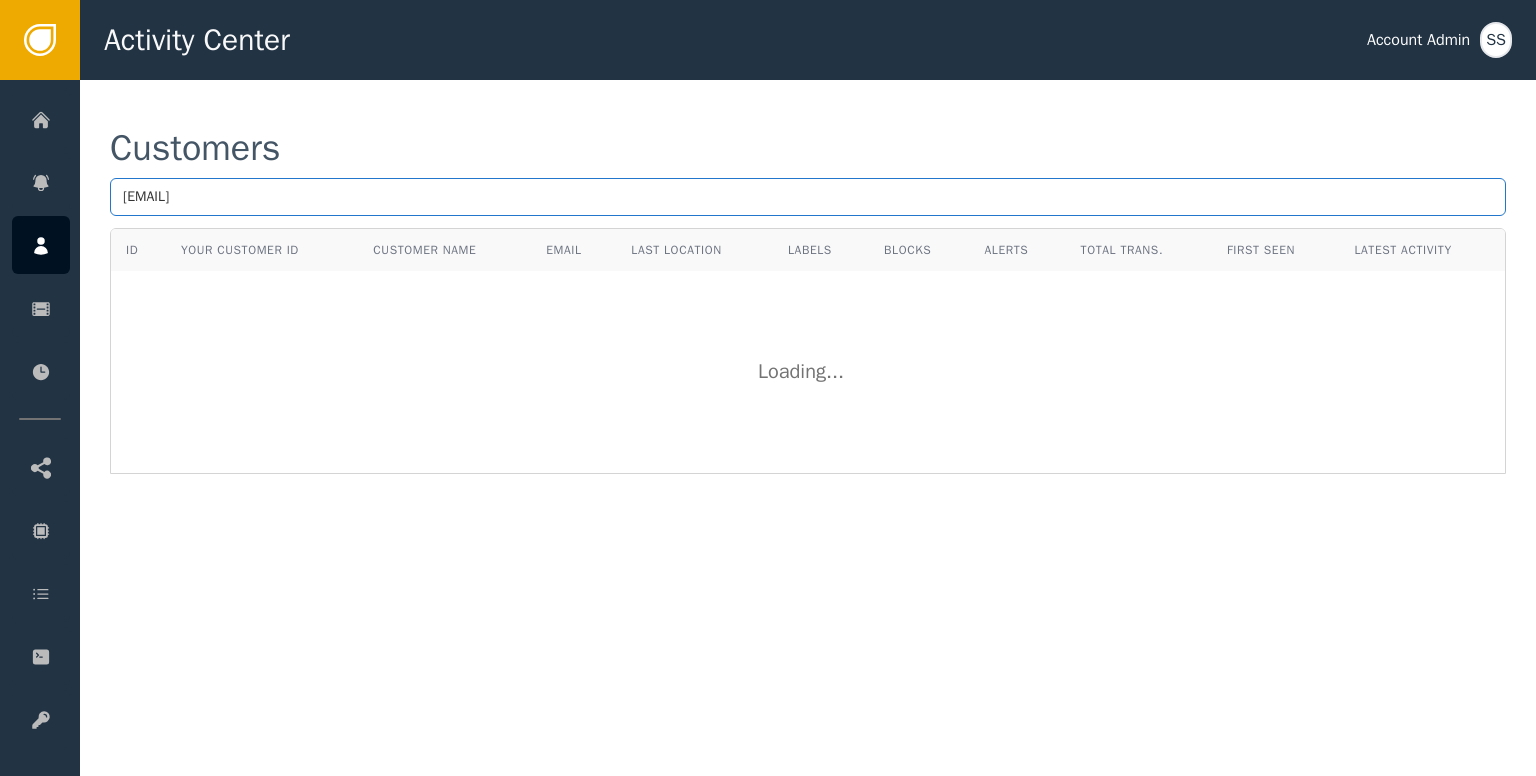 type on "[EMAIL]" 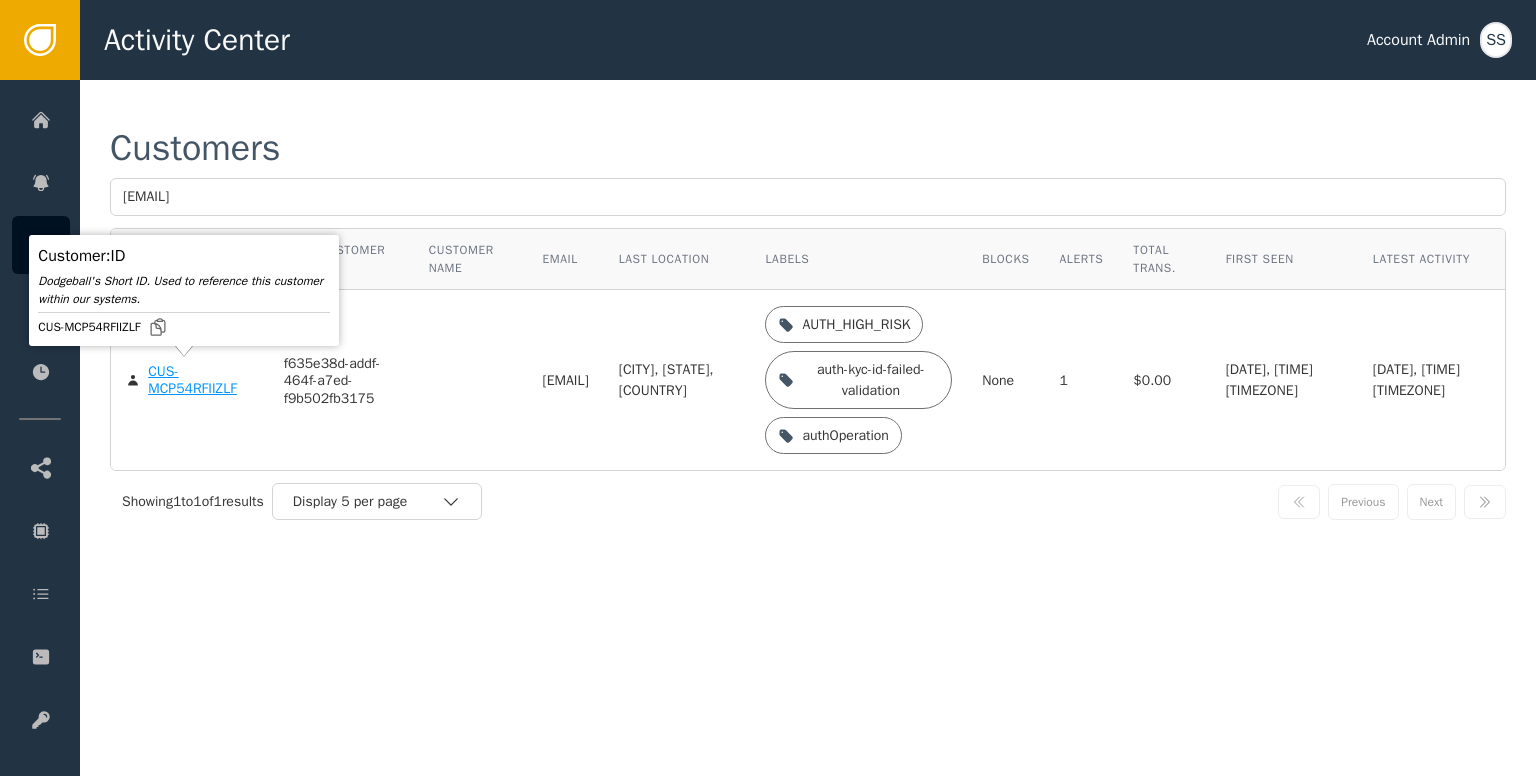 click on "CUS-MCP54RFIIZLF" at bounding box center [201, 380] 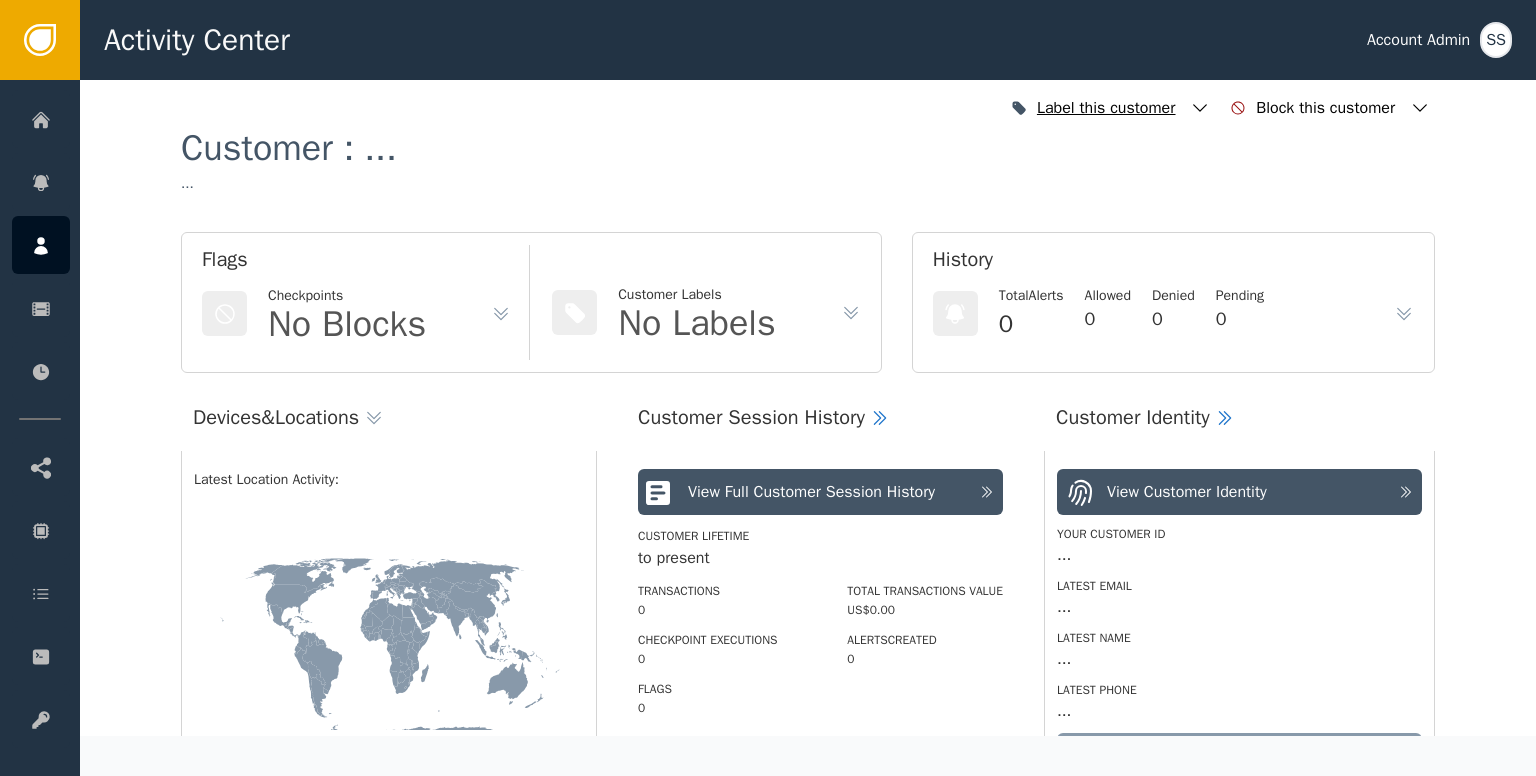 click at bounding box center (1200, 108) 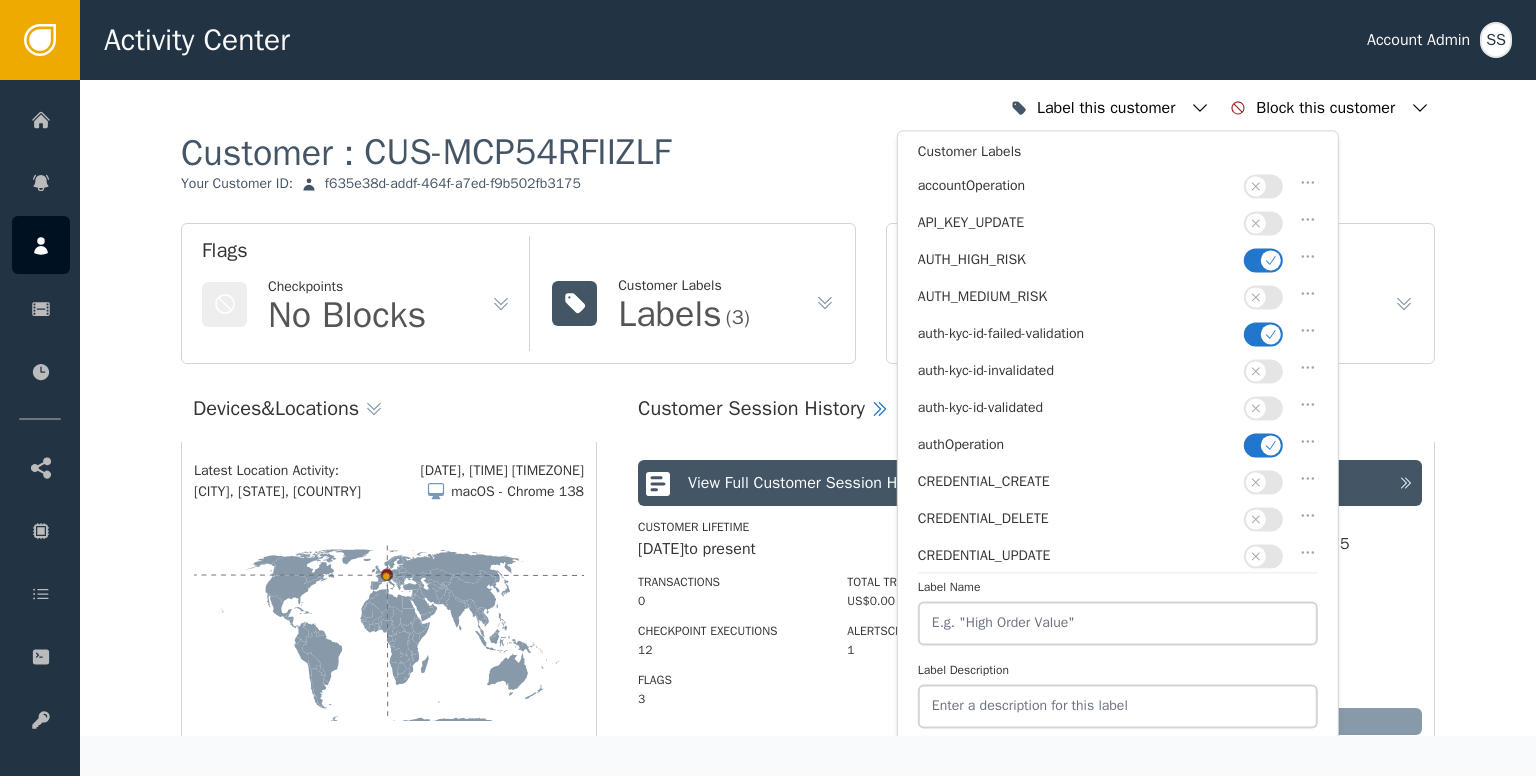 click at bounding box center (1263, 445) 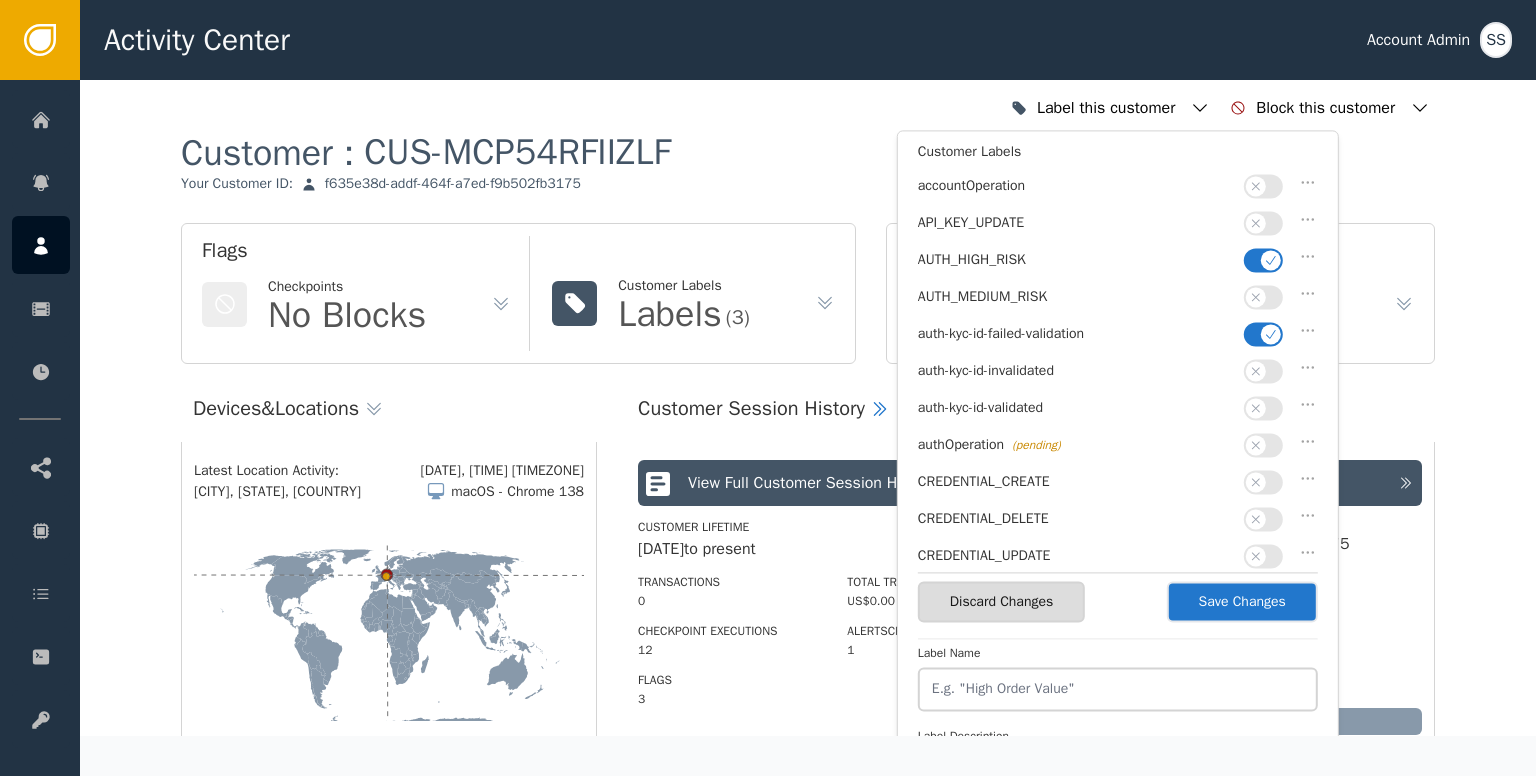 click at bounding box center (1256, 408) 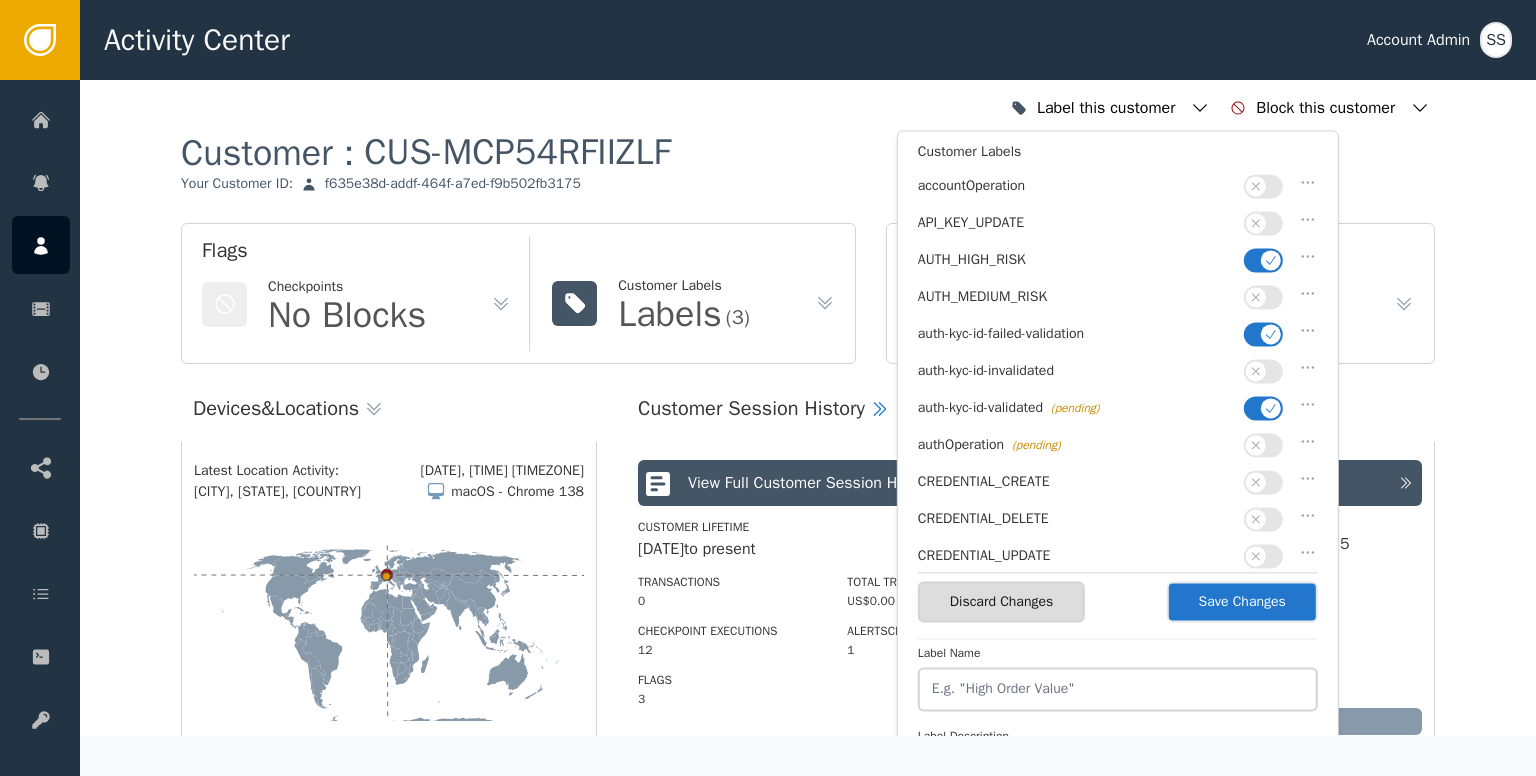click at bounding box center (1271, 334) 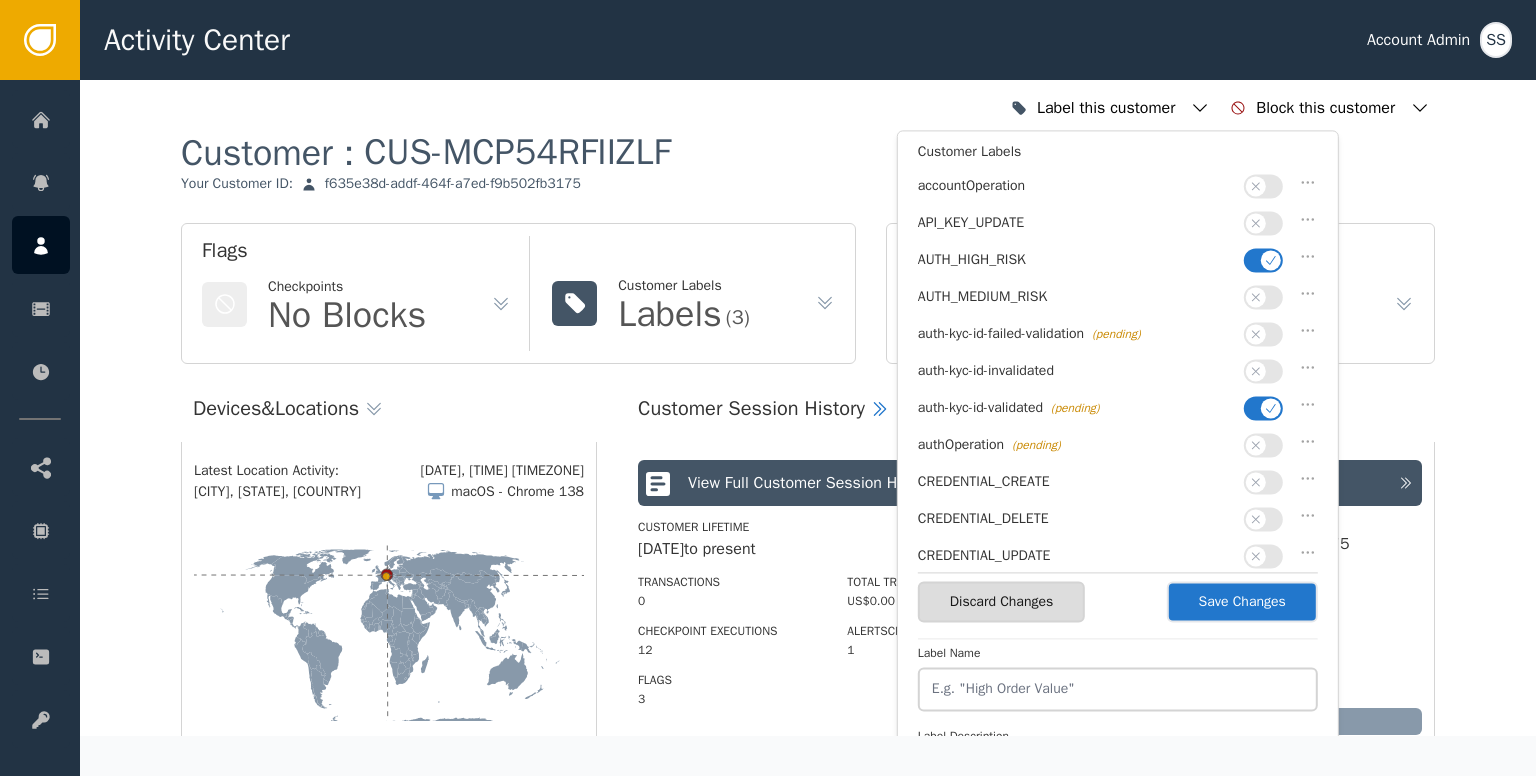 click at bounding box center [1271, 260] 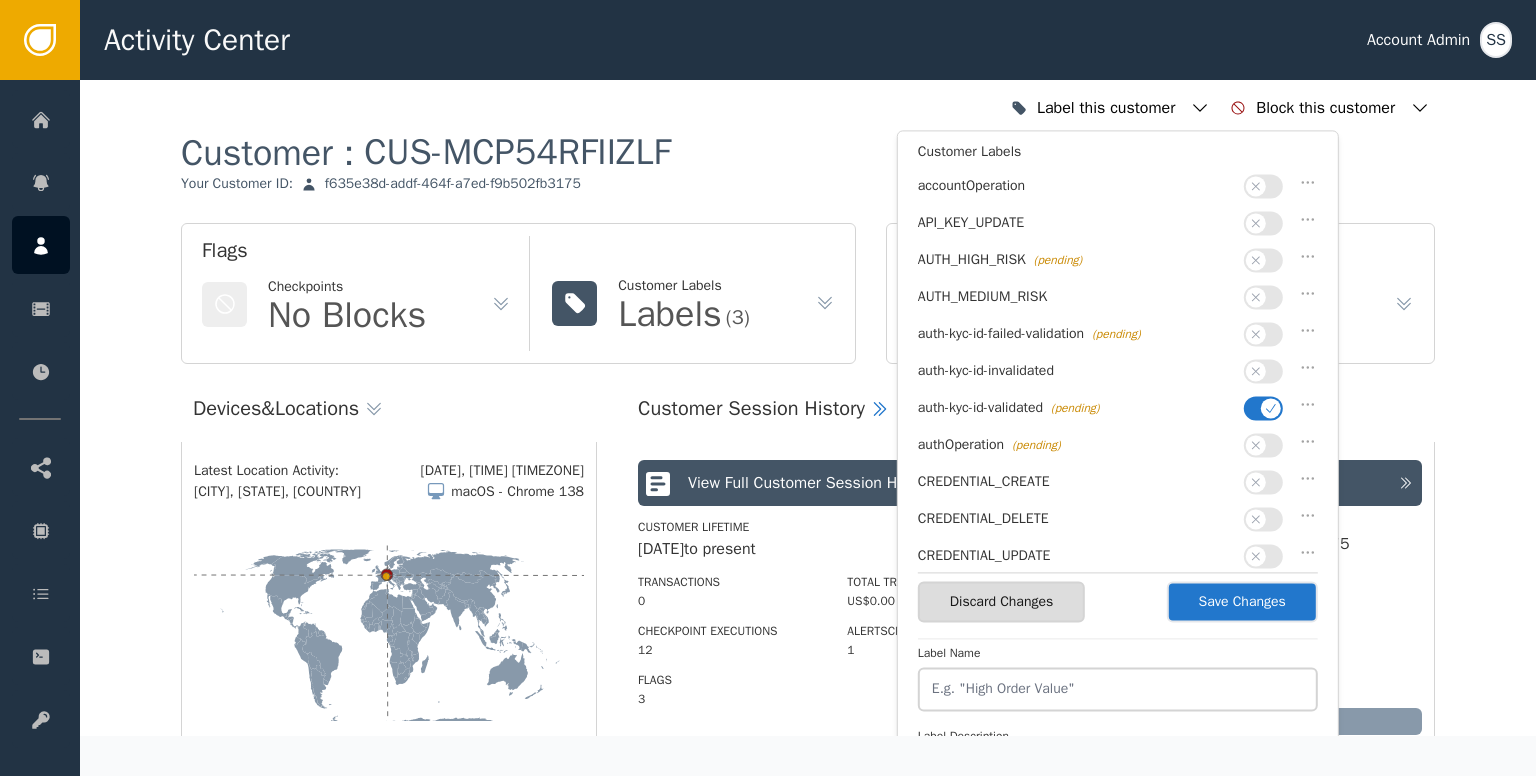 scroll, scrollTop: 500, scrollLeft: 0, axis: vertical 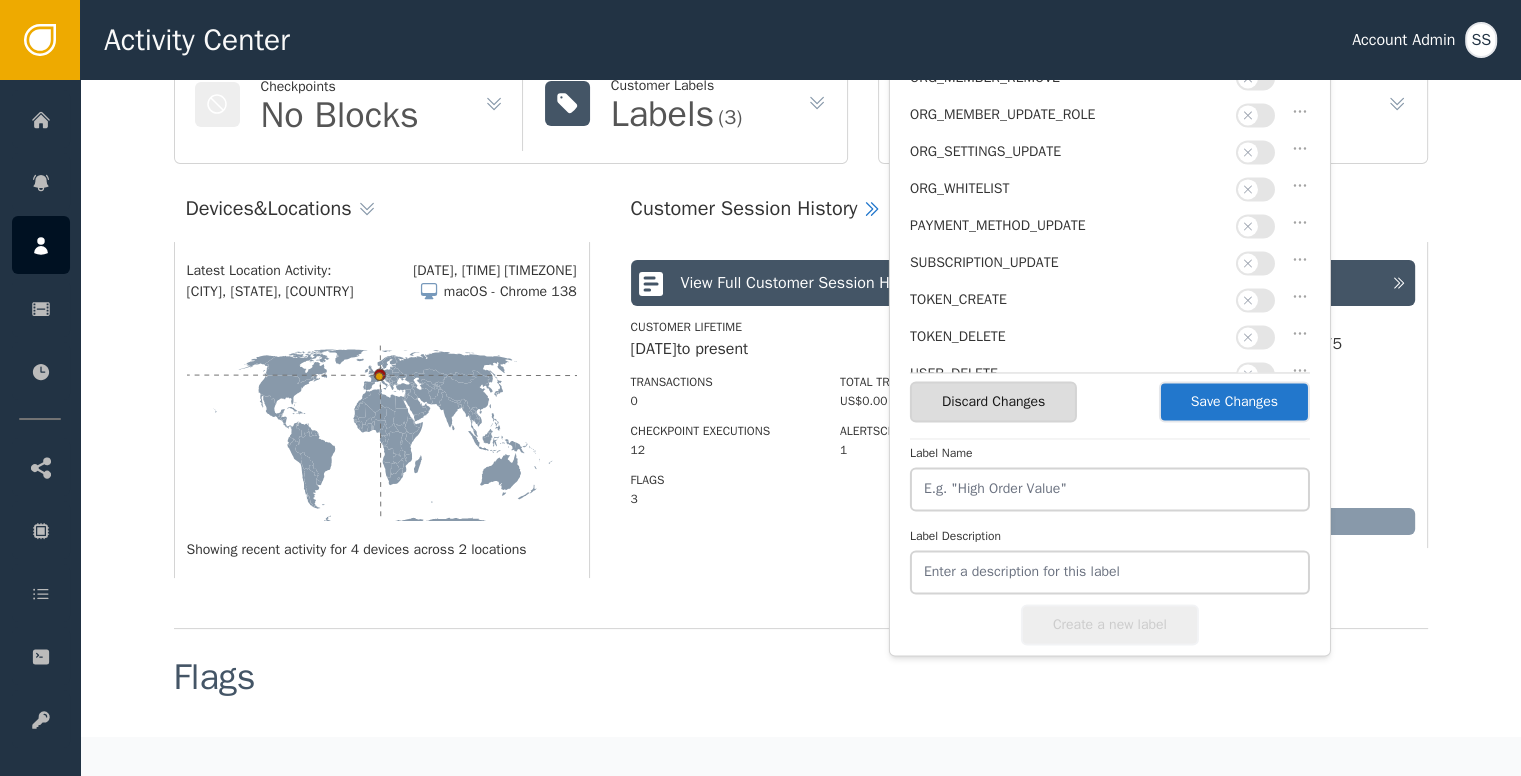 click on "Save Changes" at bounding box center [1234, 401] 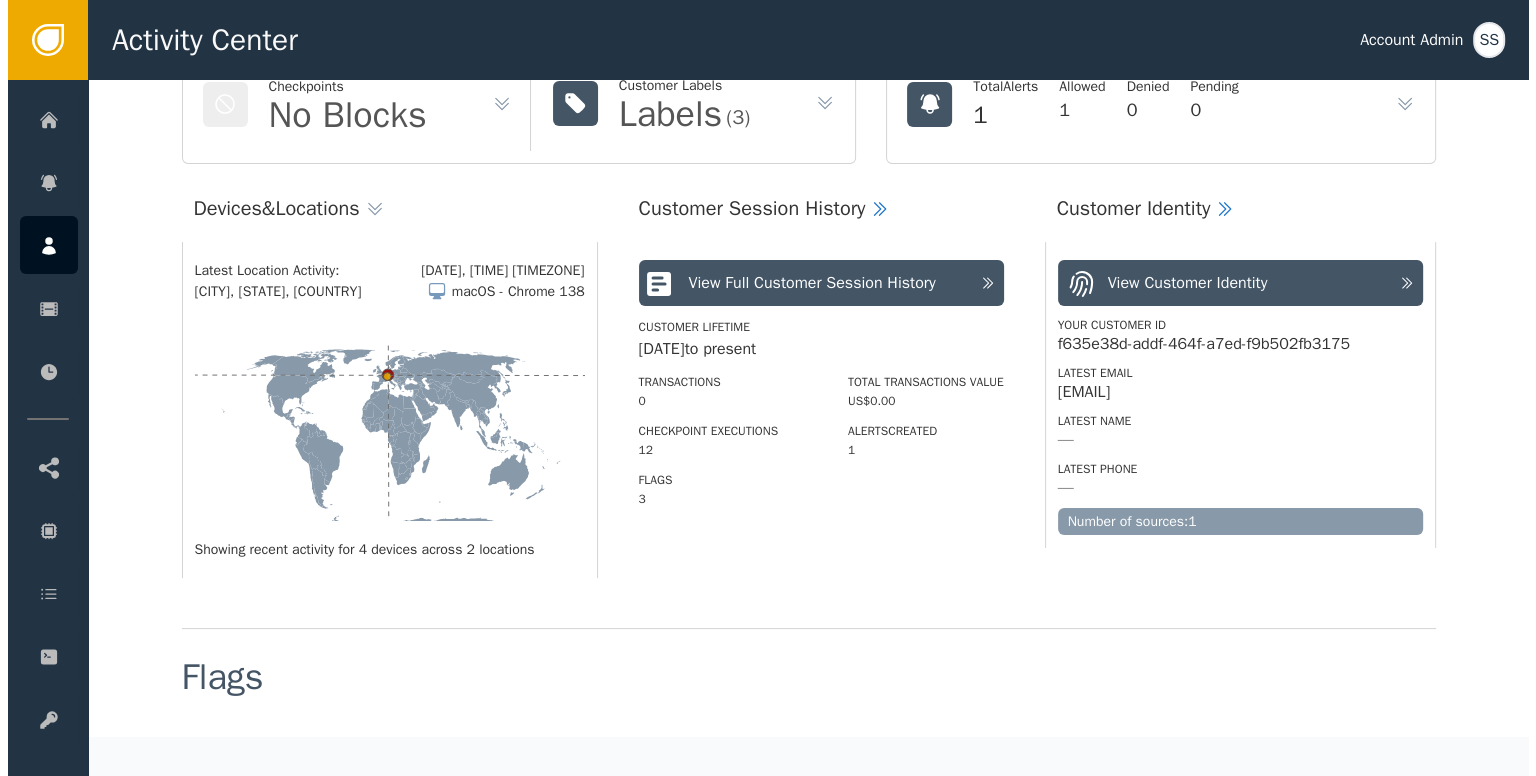 scroll, scrollTop: 0, scrollLeft: 0, axis: both 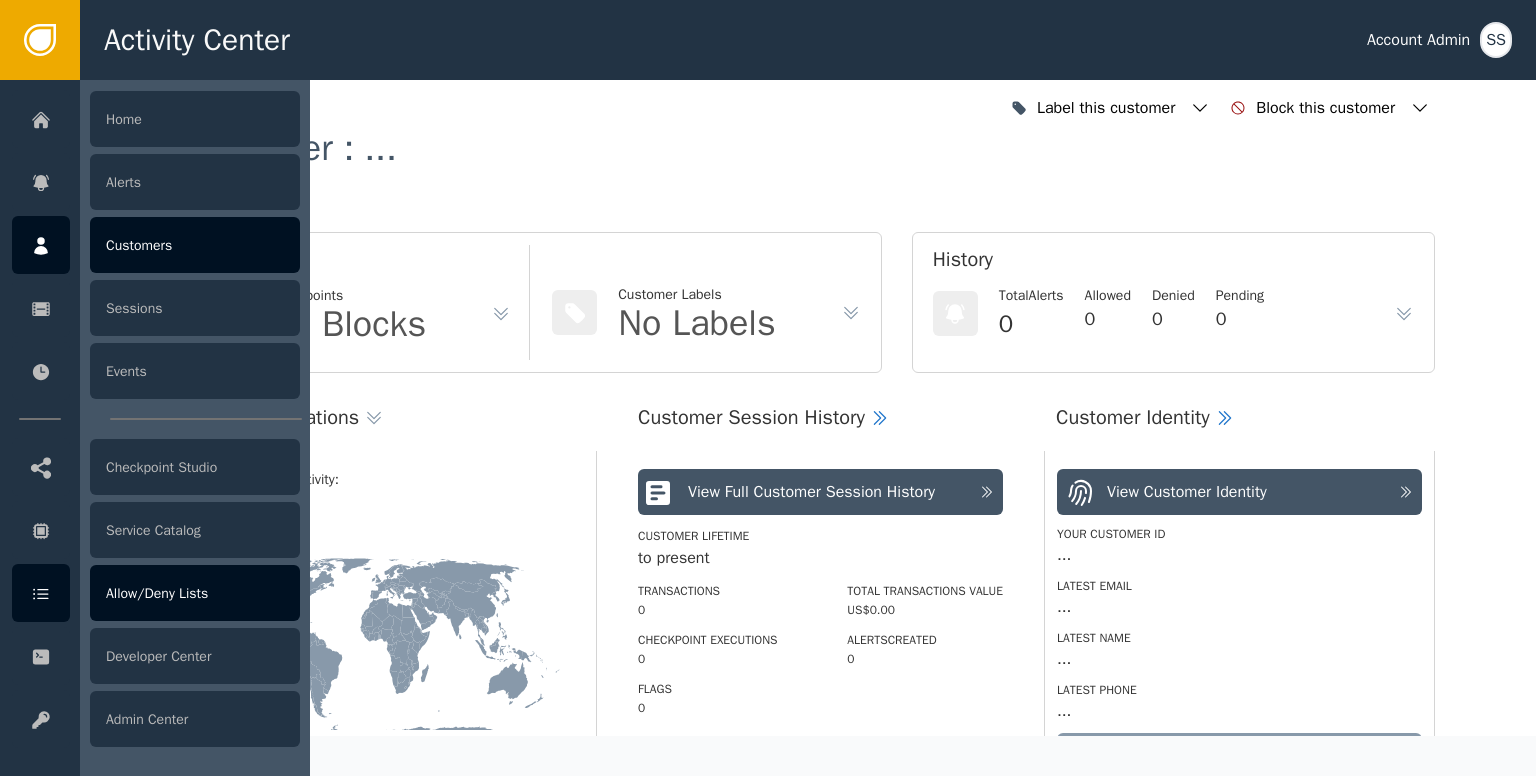 click on "Allow/Deny Lists" at bounding box center [195, 593] 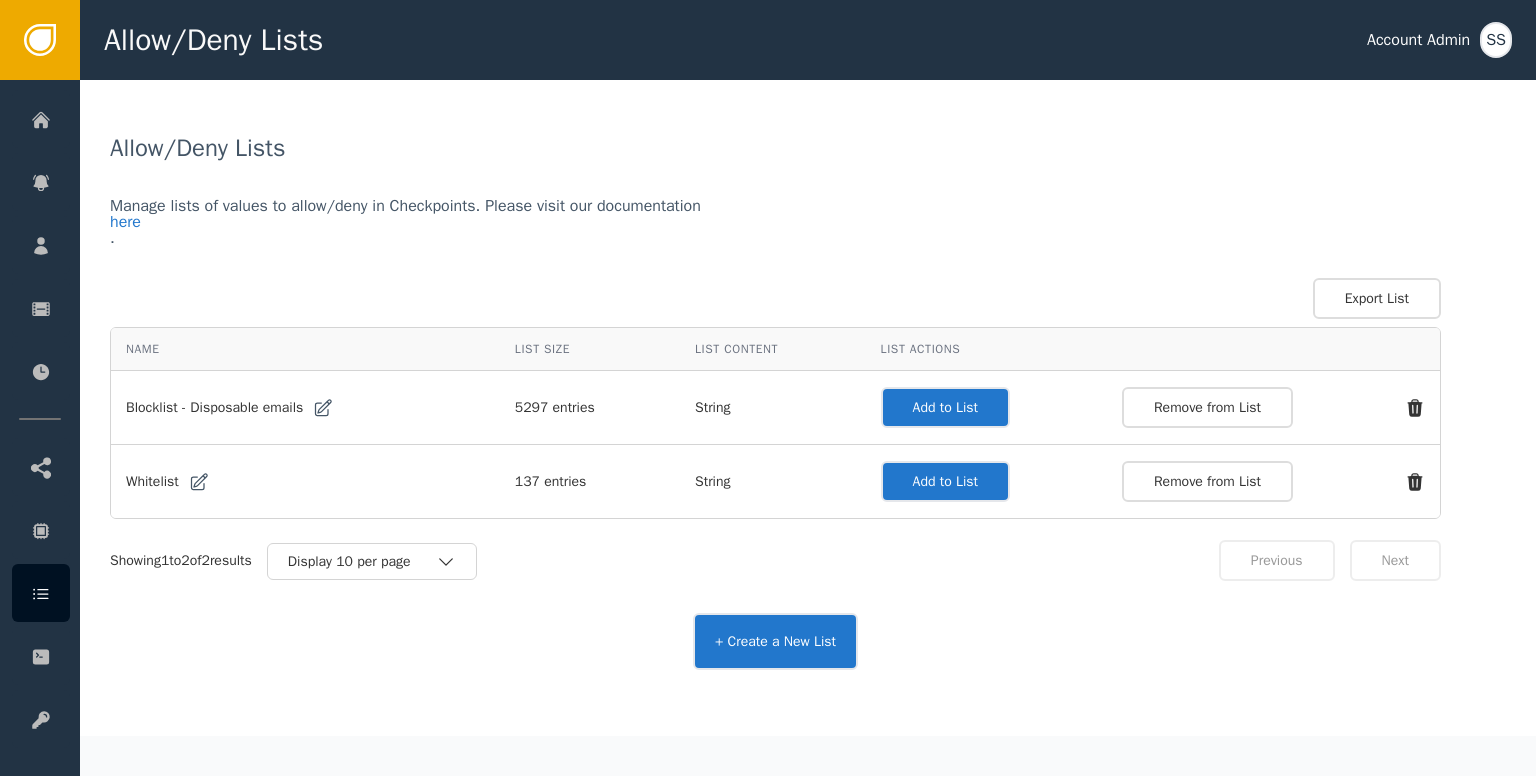 click on "Add to List" at bounding box center (945, 407) 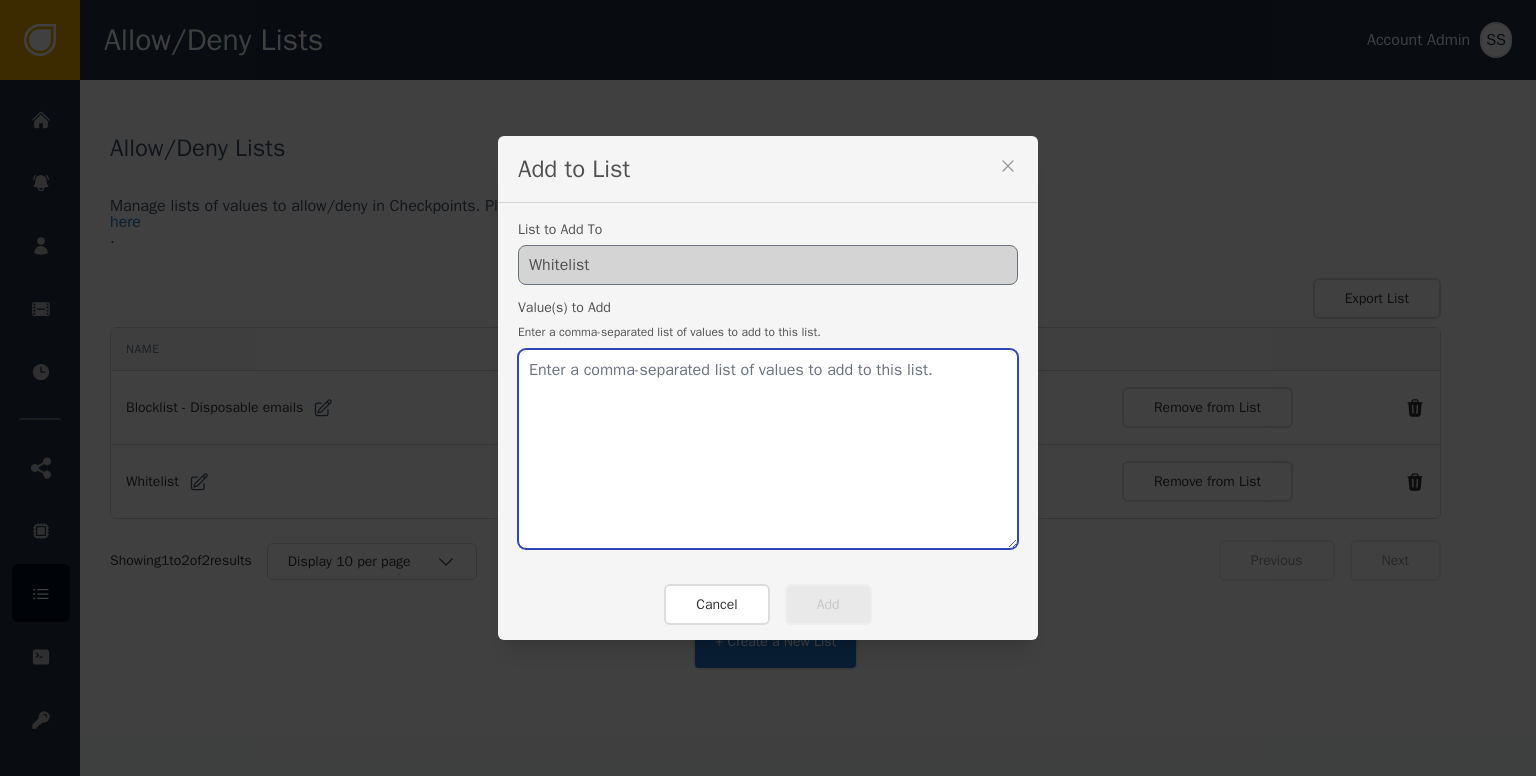 click at bounding box center (768, 449) 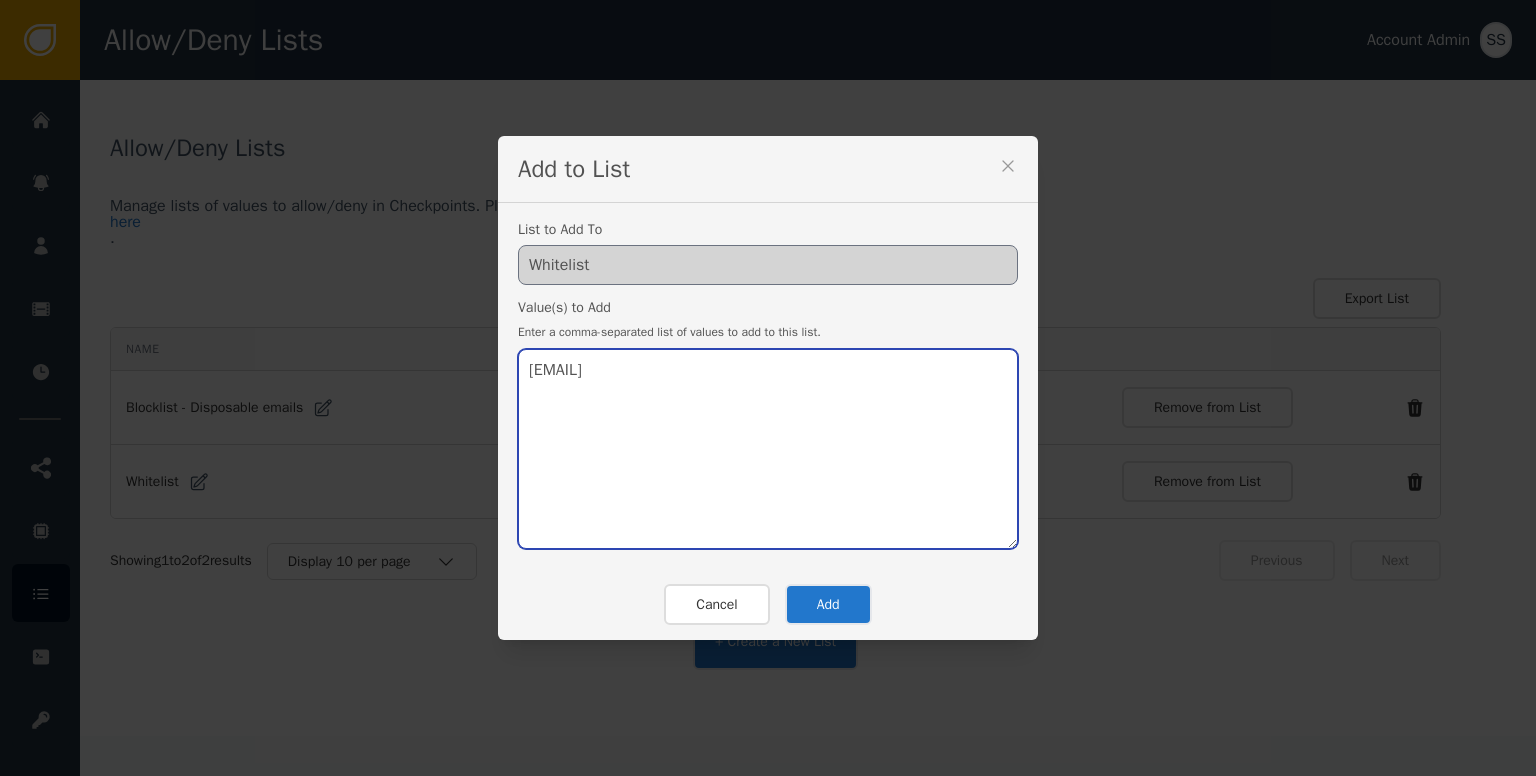 type on "[EMAIL]" 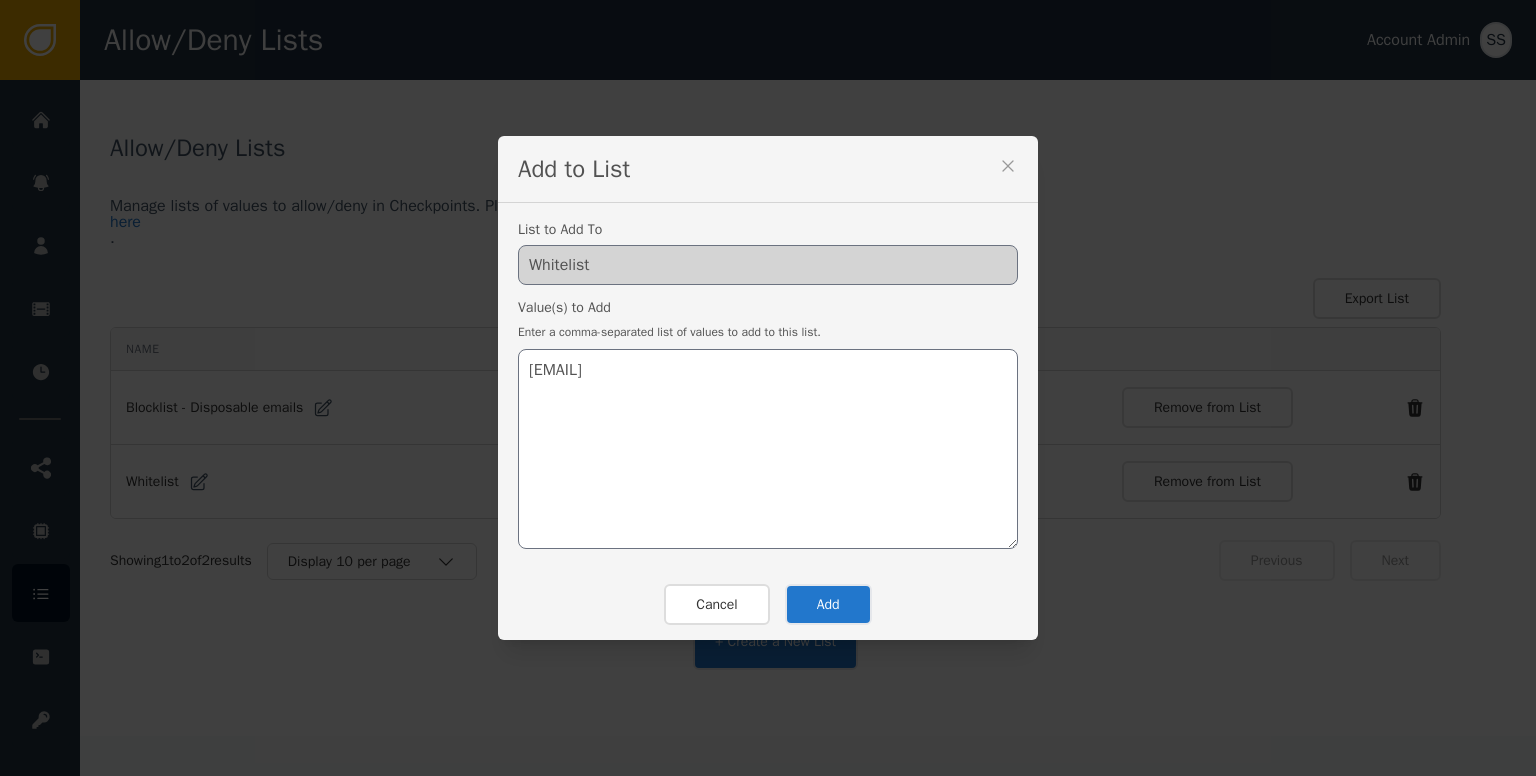 click on "Add" at bounding box center (828, 604) 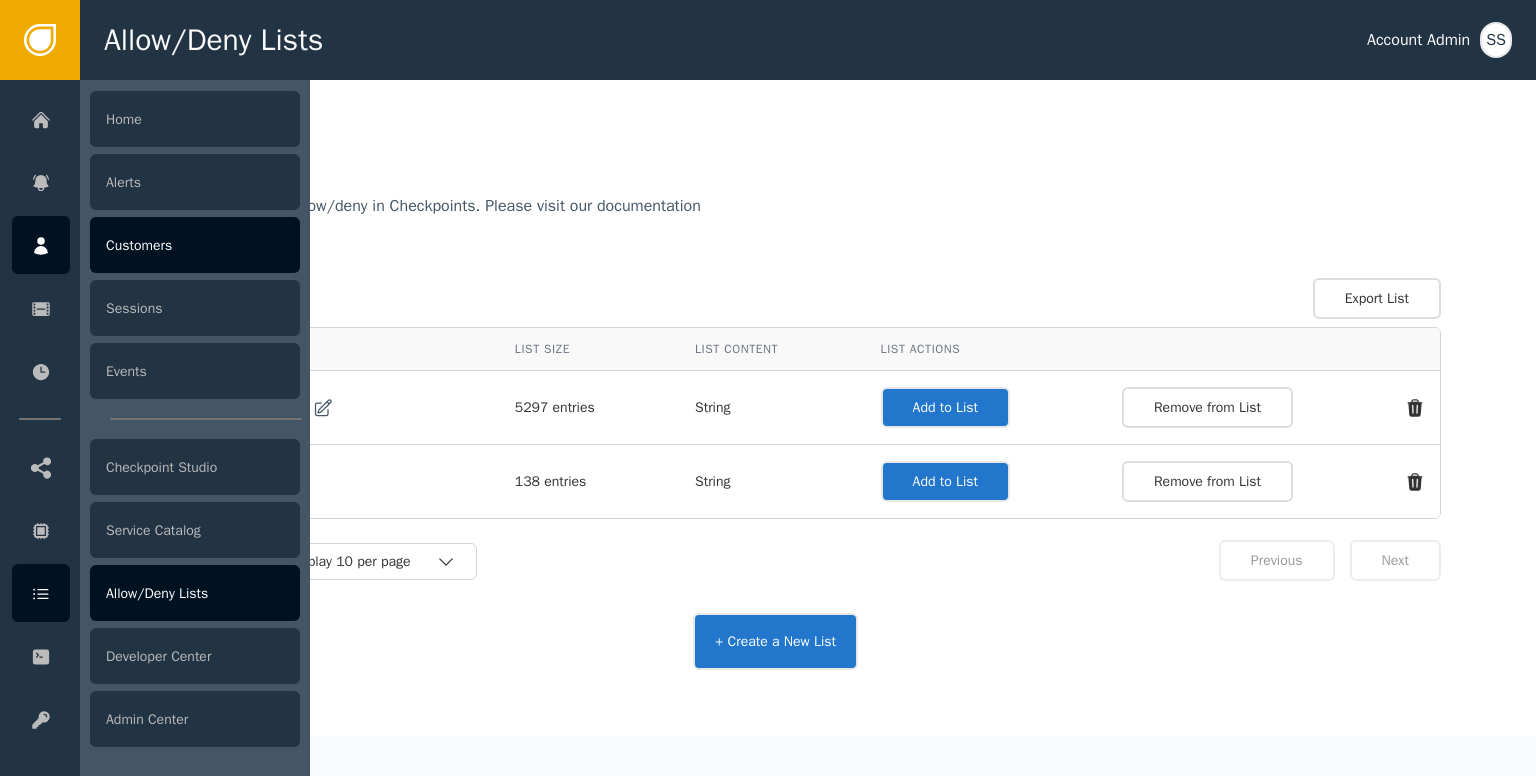click on "Customers" at bounding box center [195, 245] 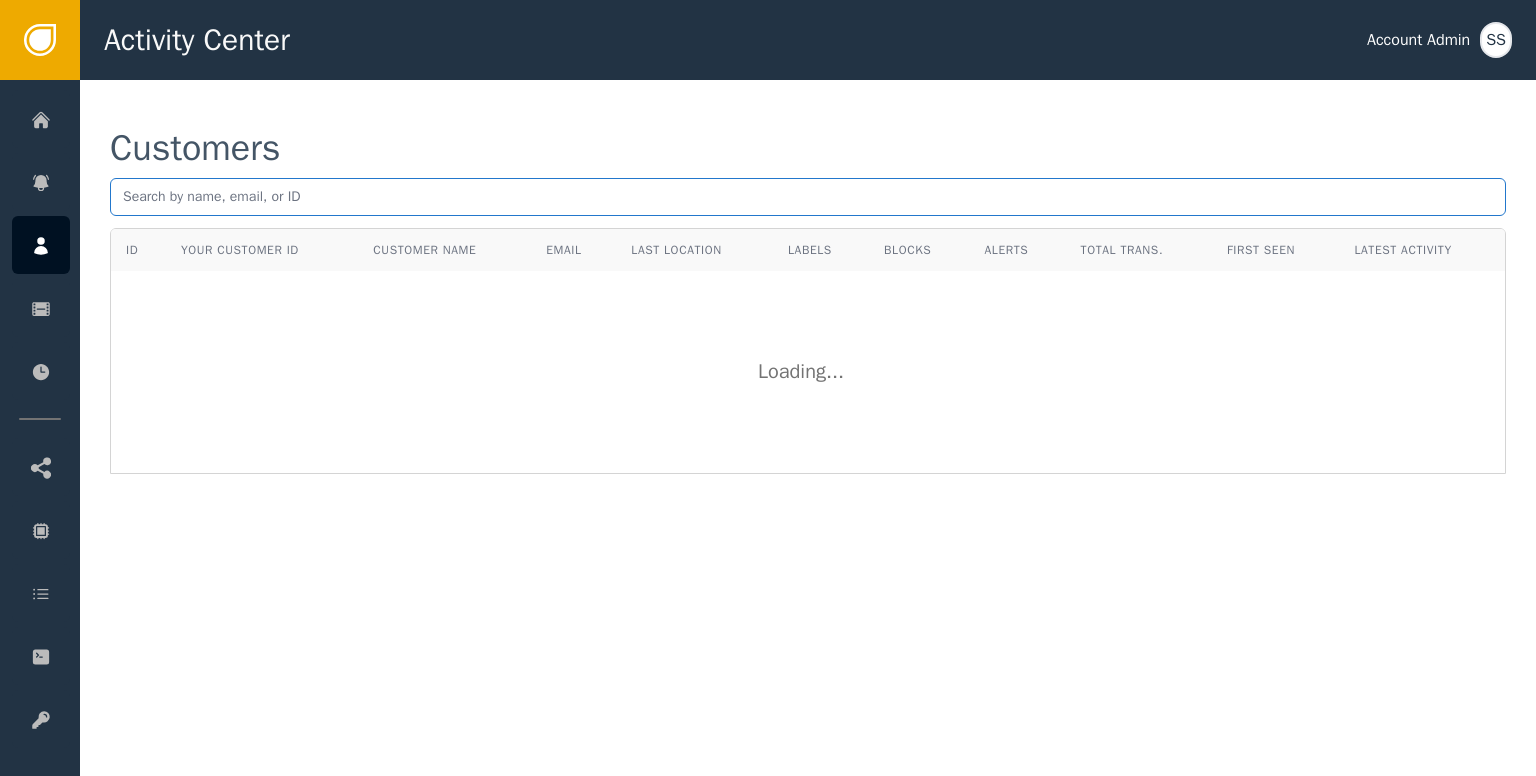 click at bounding box center [808, 197] 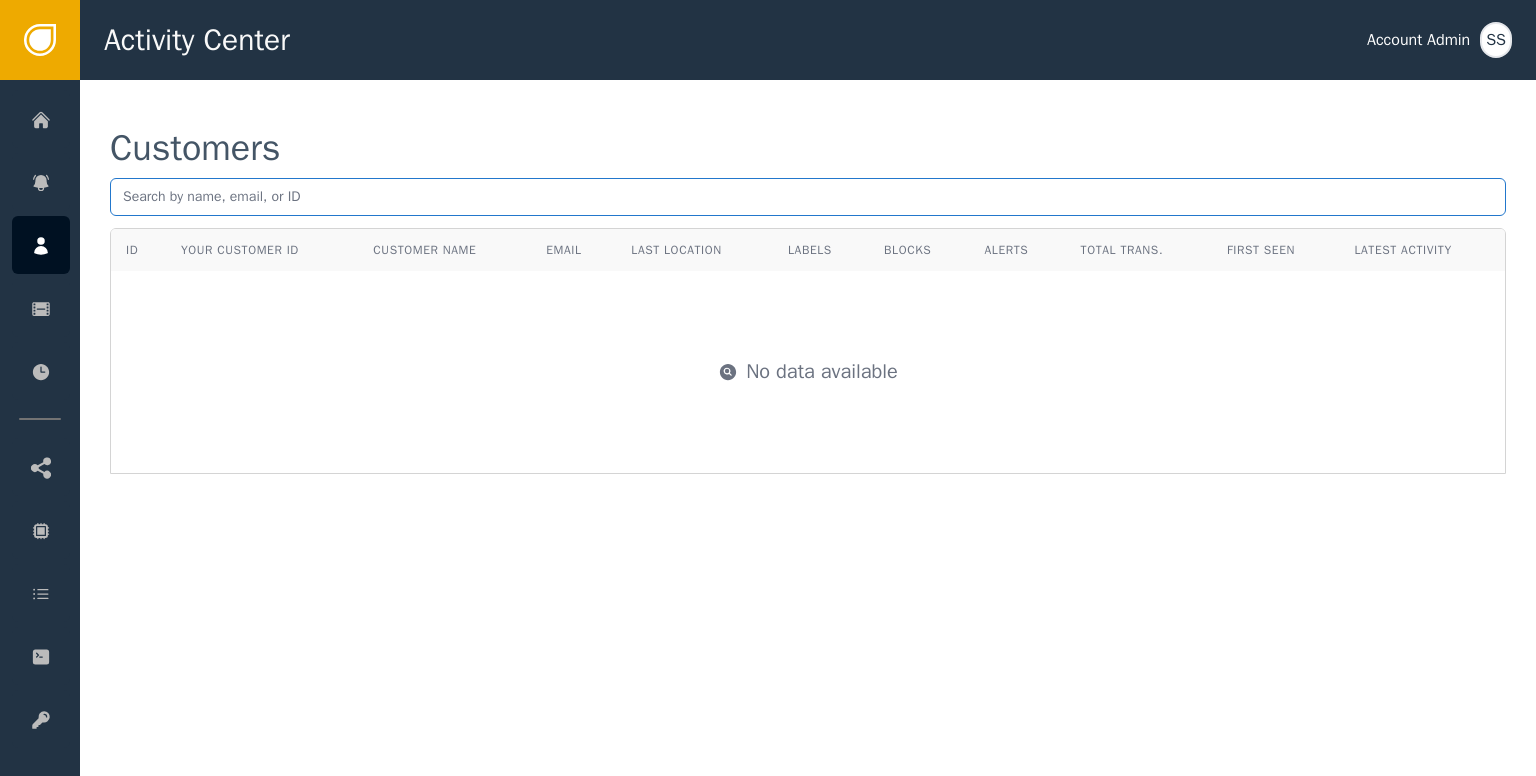 click at bounding box center [808, 197] 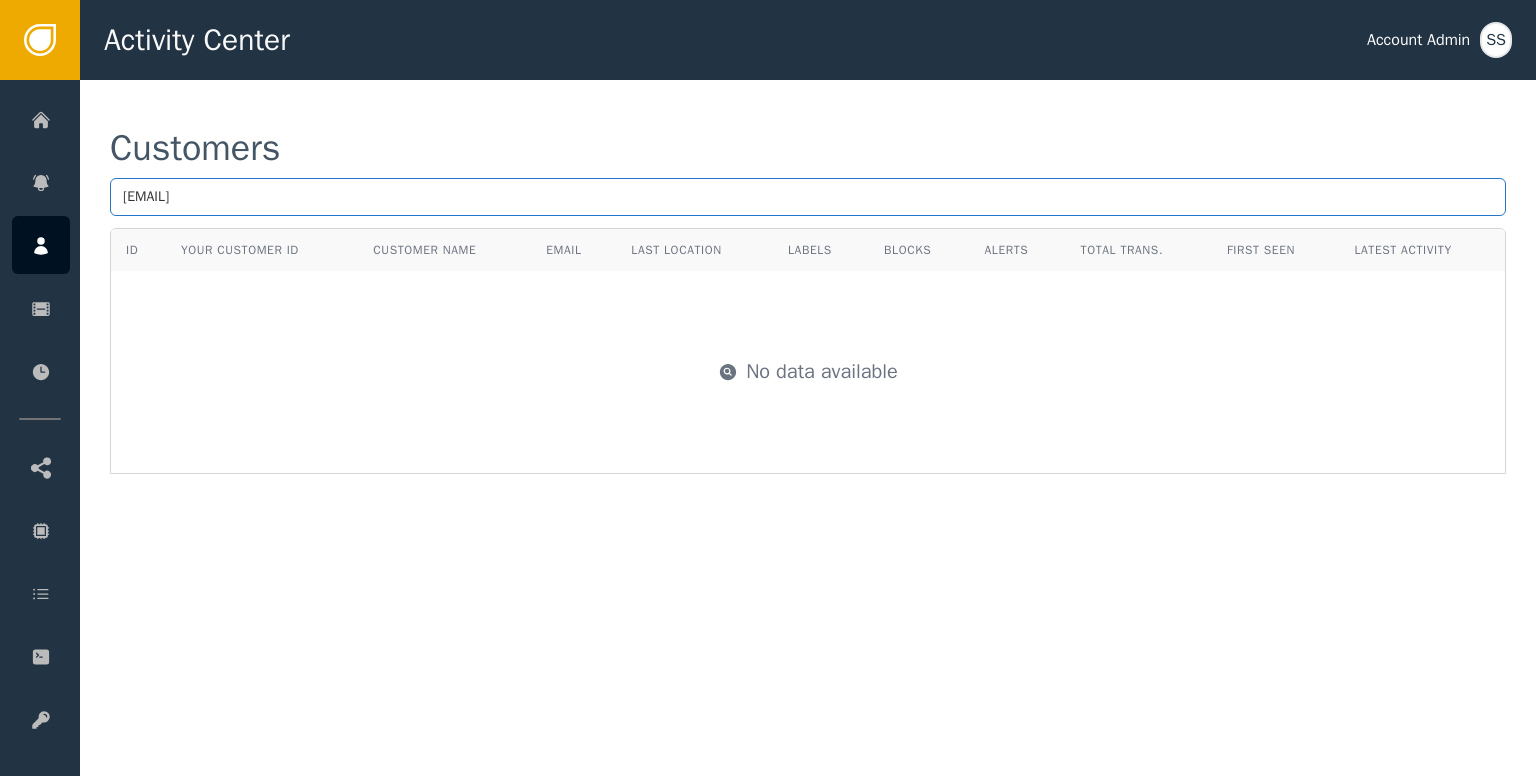 type on "[EMAIL]" 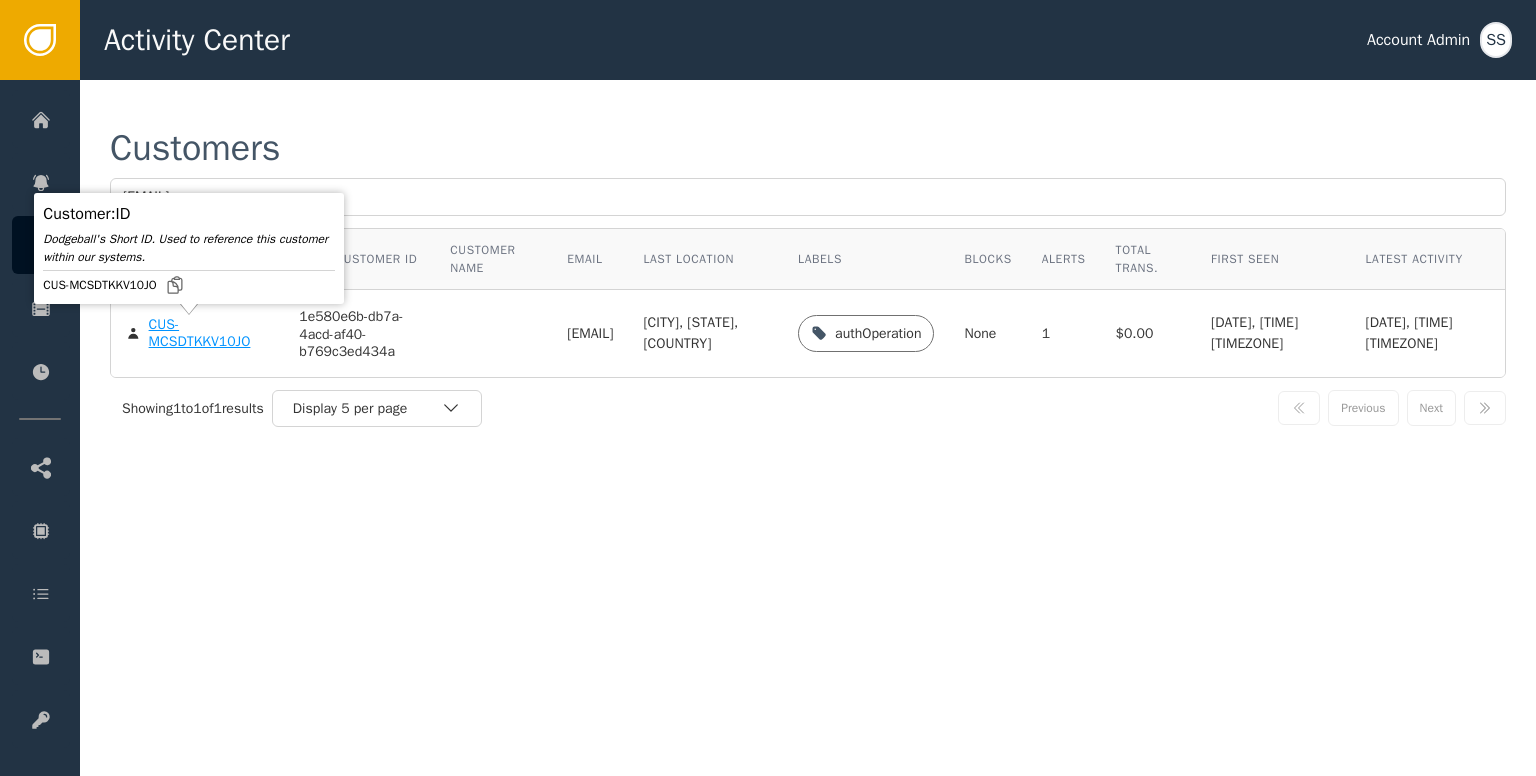 click on "CUS-MCSDTKKV10JO" at bounding box center [209, 333] 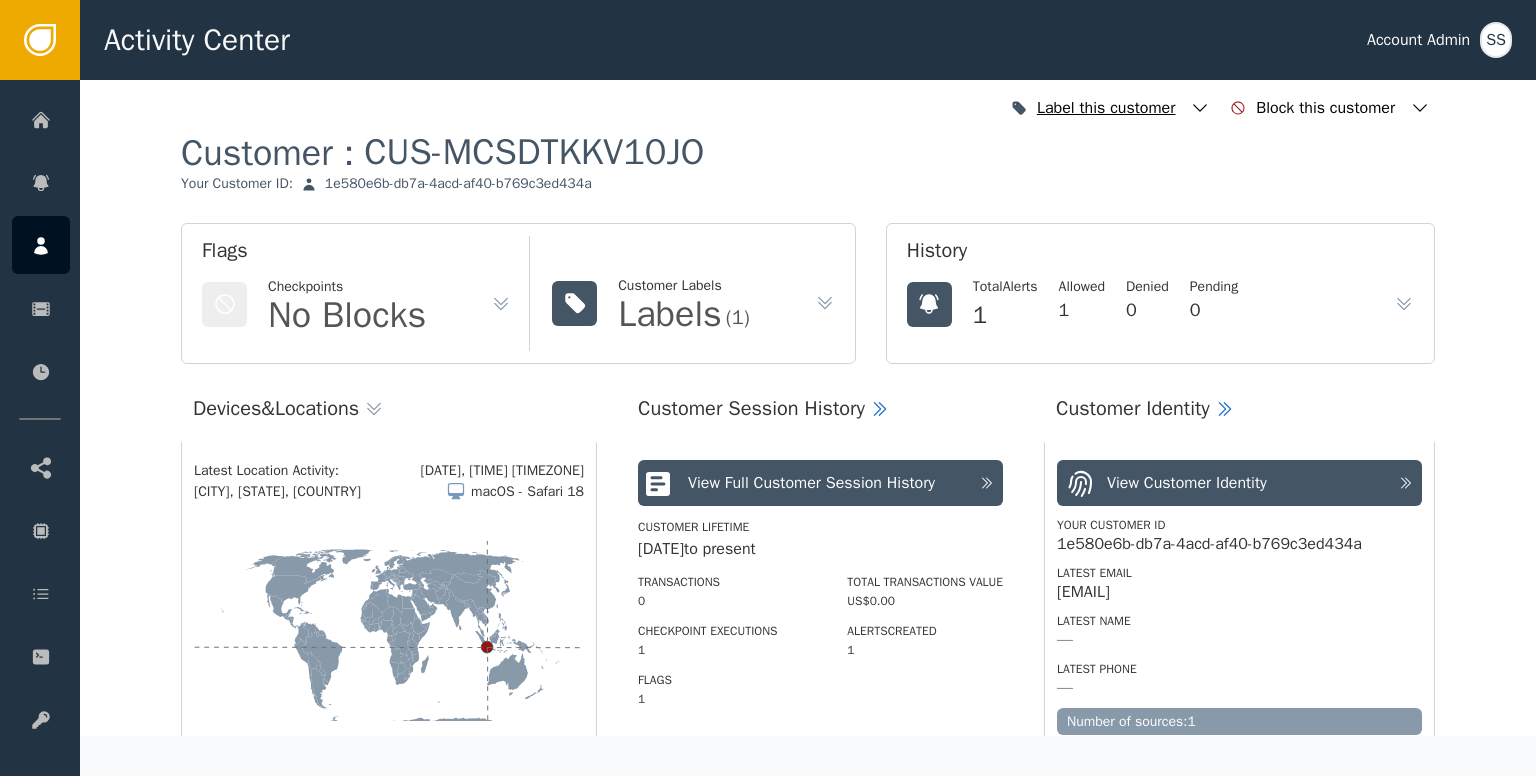 click on "Label this customer" at bounding box center (1108, 108) 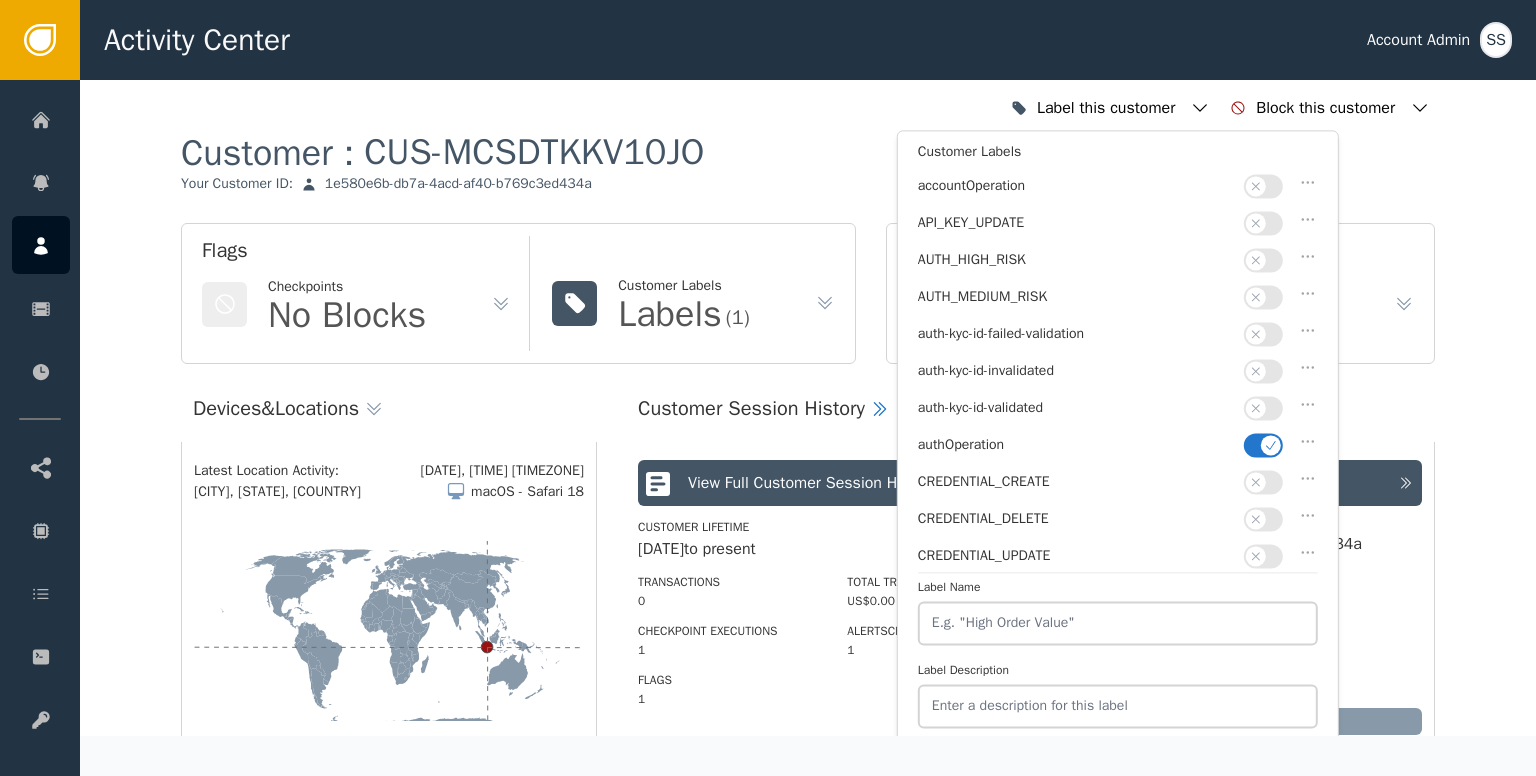 click at bounding box center [1263, 408] 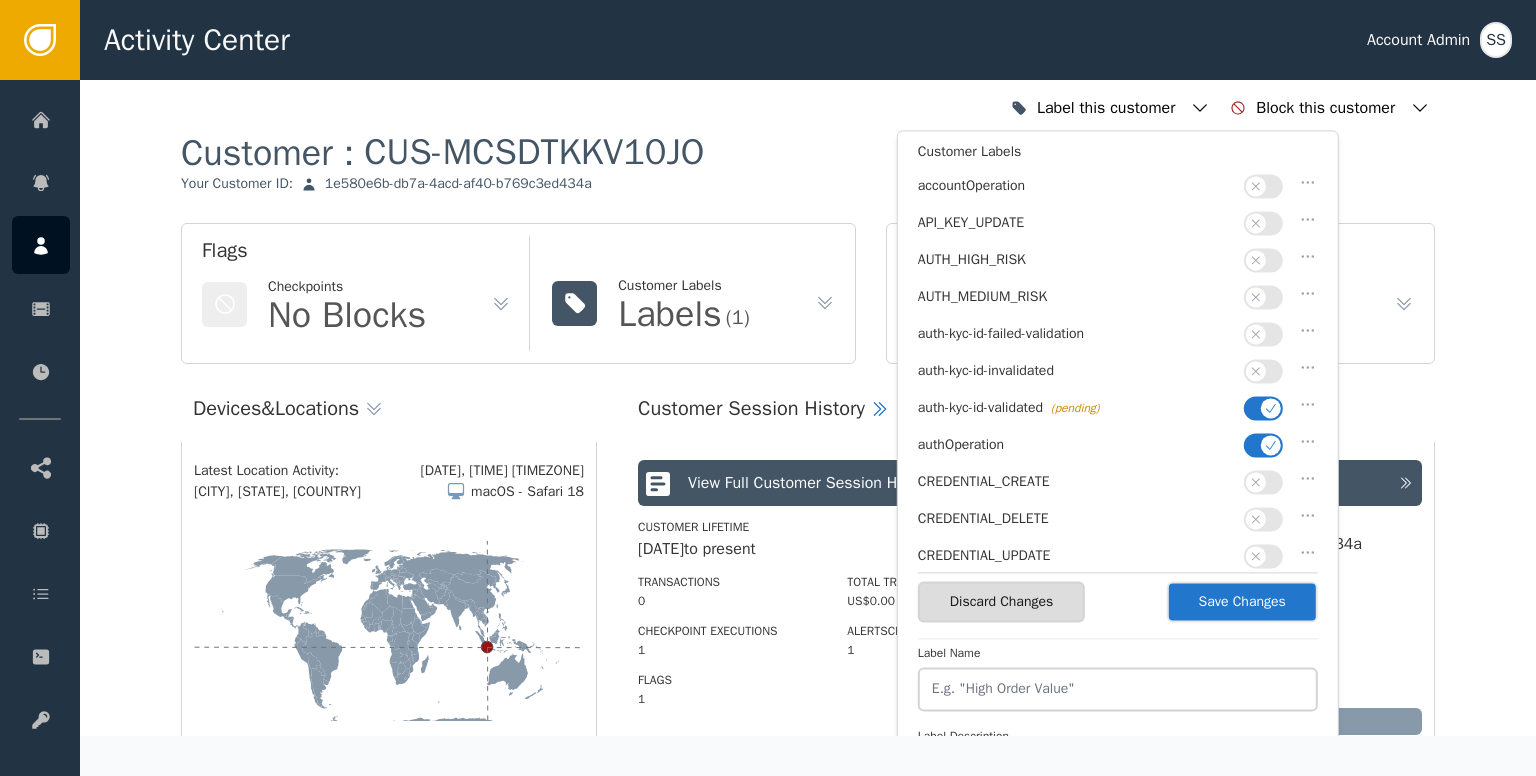 click at bounding box center [1271, 445] 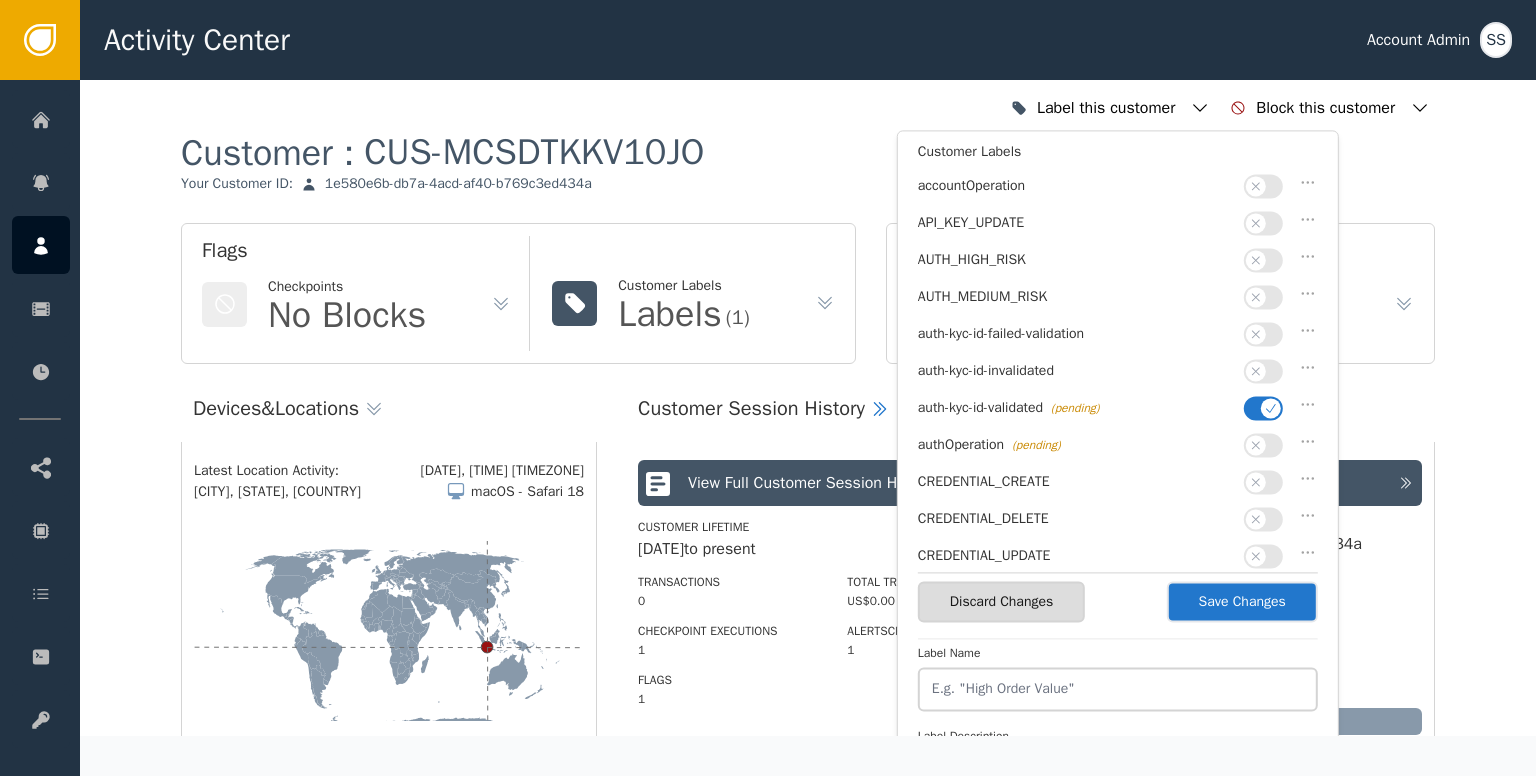 click on "Save Changes" at bounding box center (1242, 601) 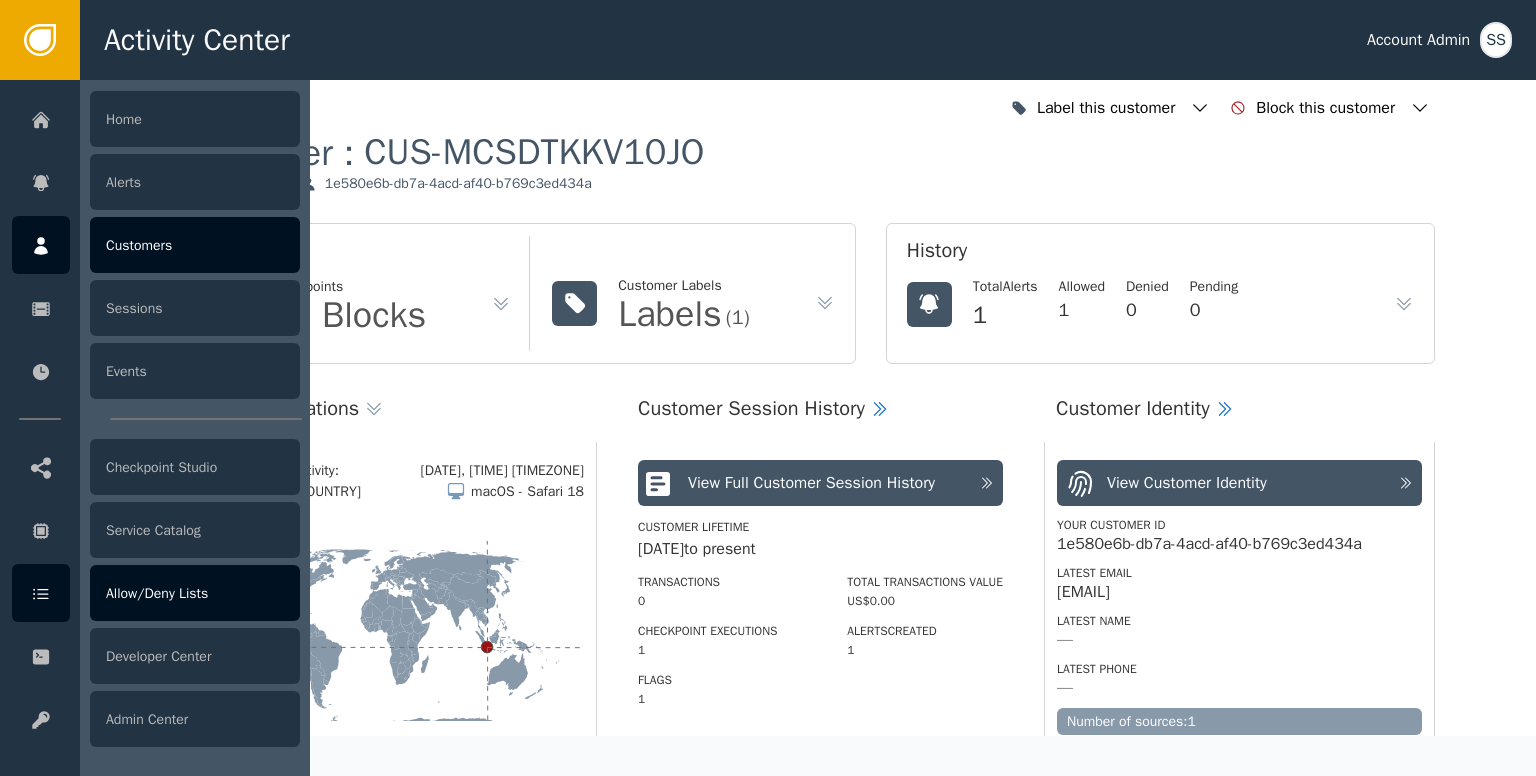 click on "Allow/Deny Lists" at bounding box center (195, 593) 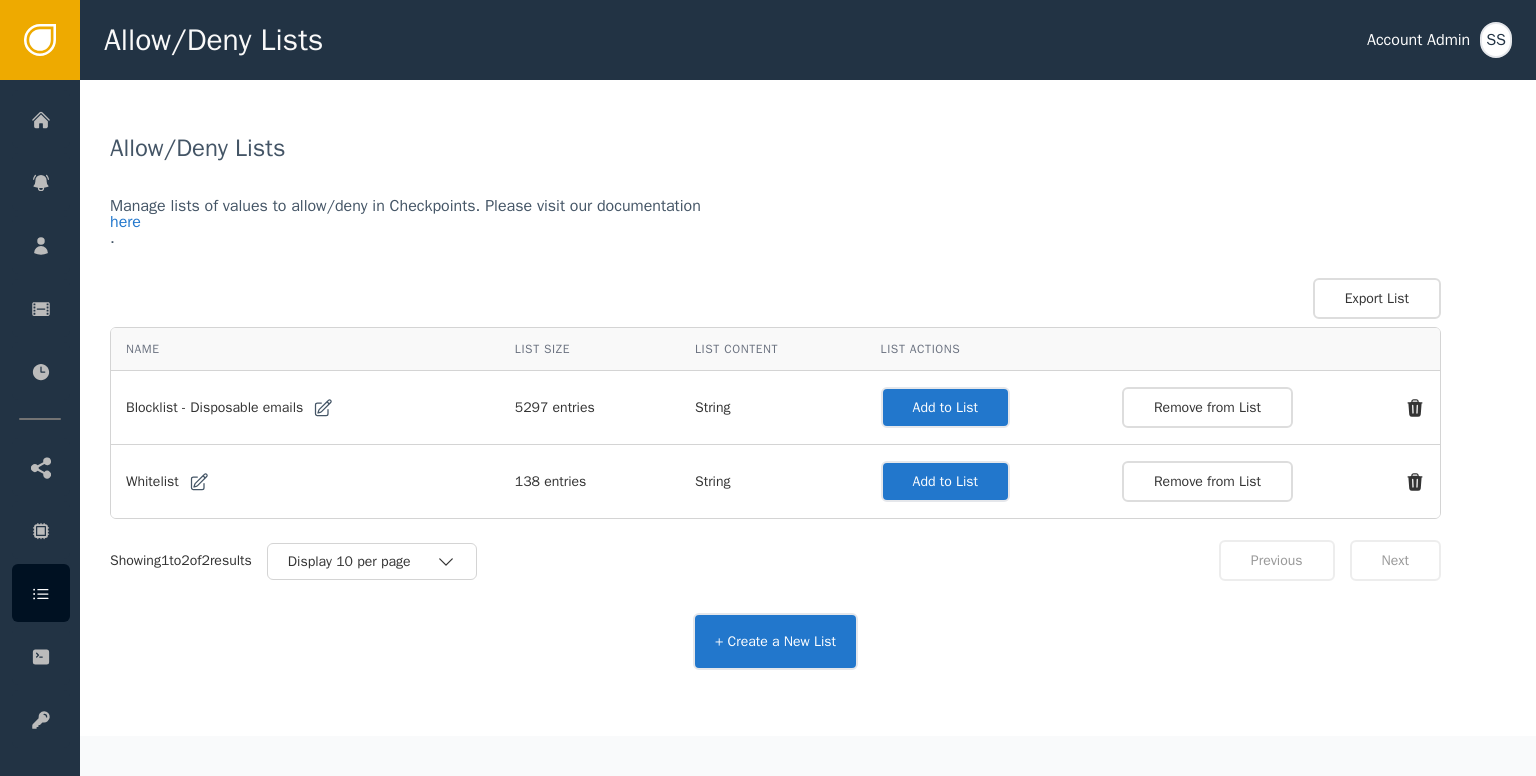 click on "Add to List" at bounding box center [945, 407] 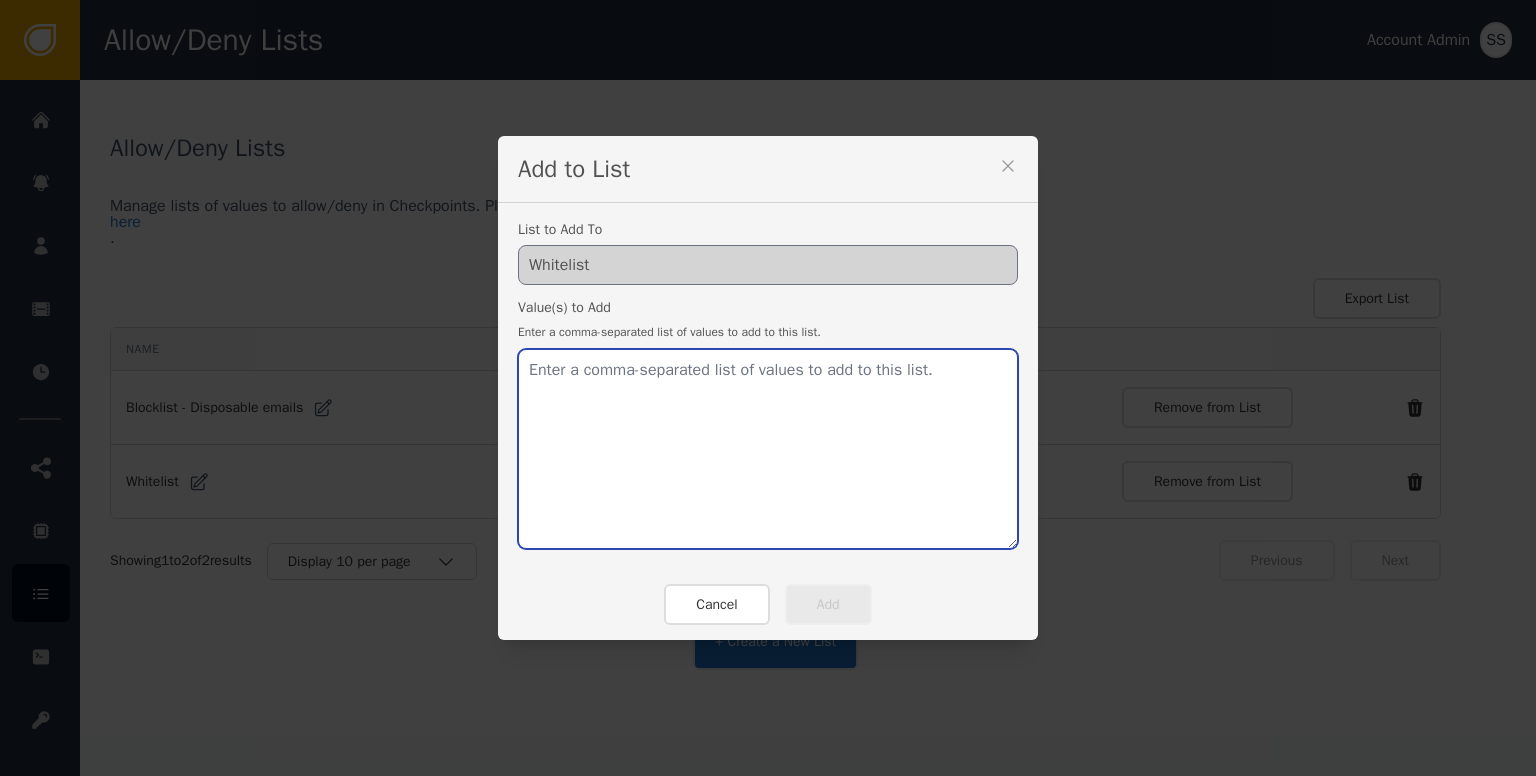 click at bounding box center (768, 449) 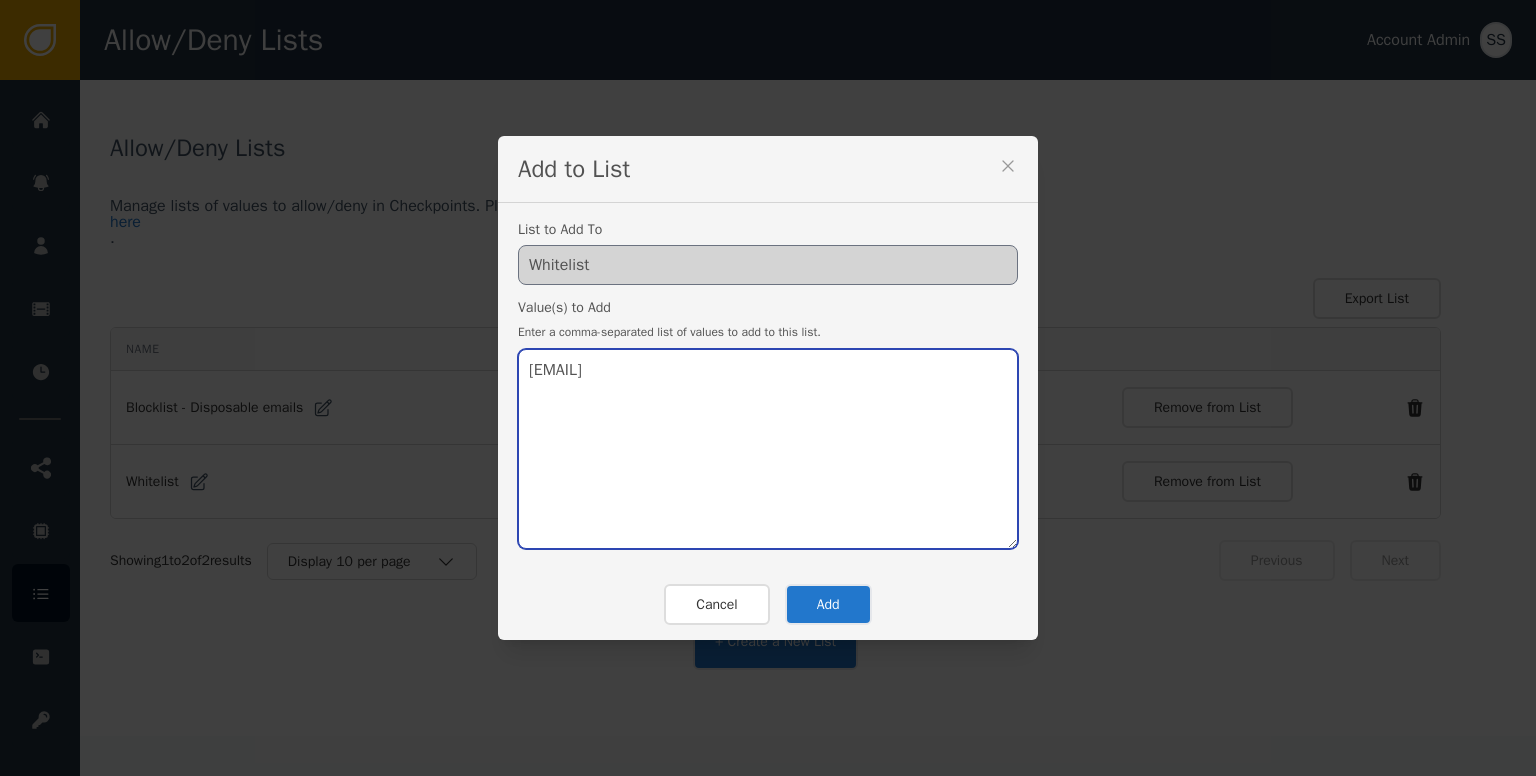 type on "[EMAIL]" 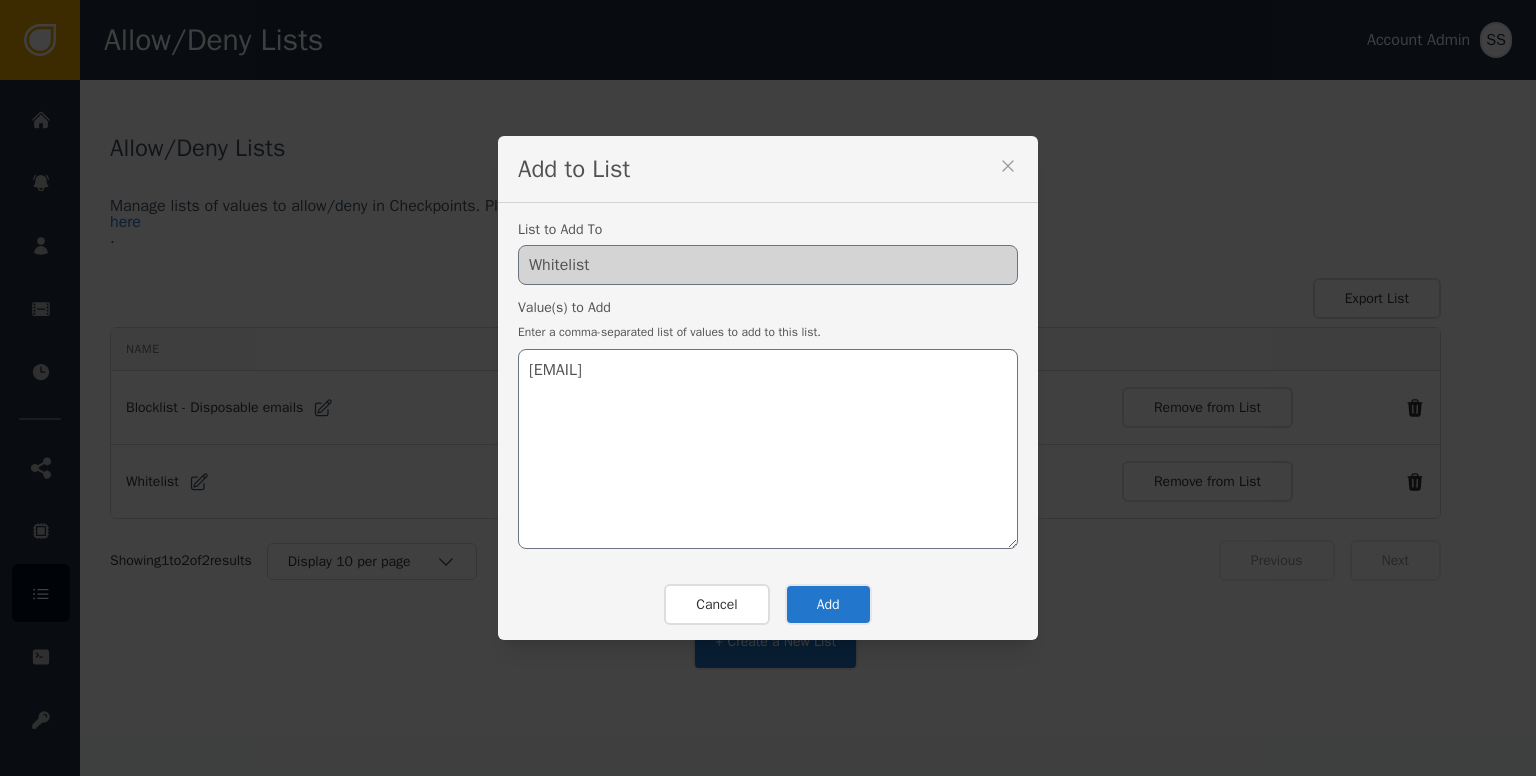 click on "Add" at bounding box center (828, 604) 